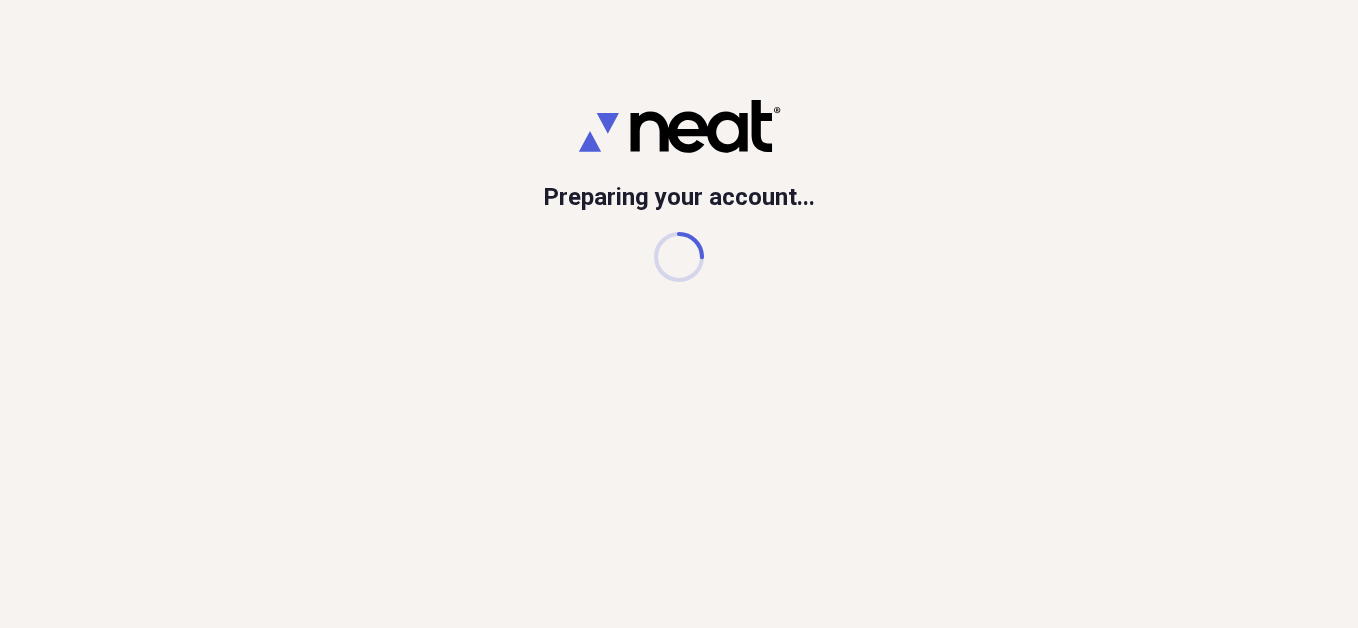 scroll, scrollTop: 0, scrollLeft: 0, axis: both 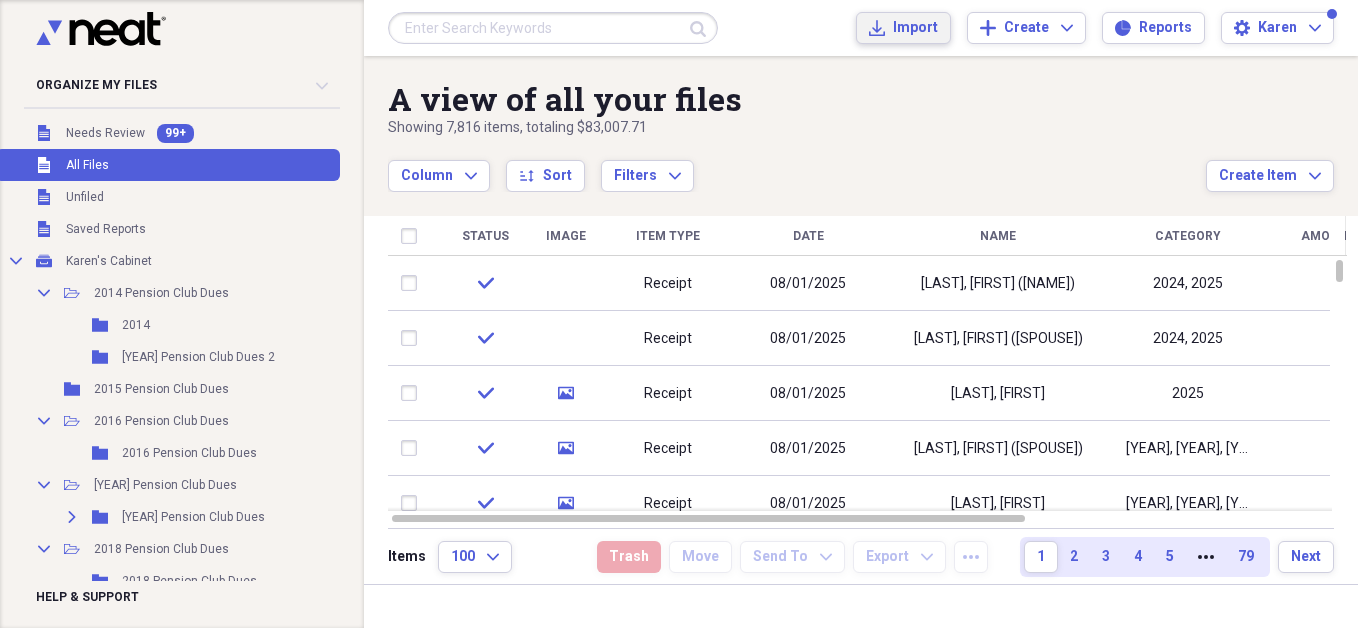 click on "Import" at bounding box center [915, 28] 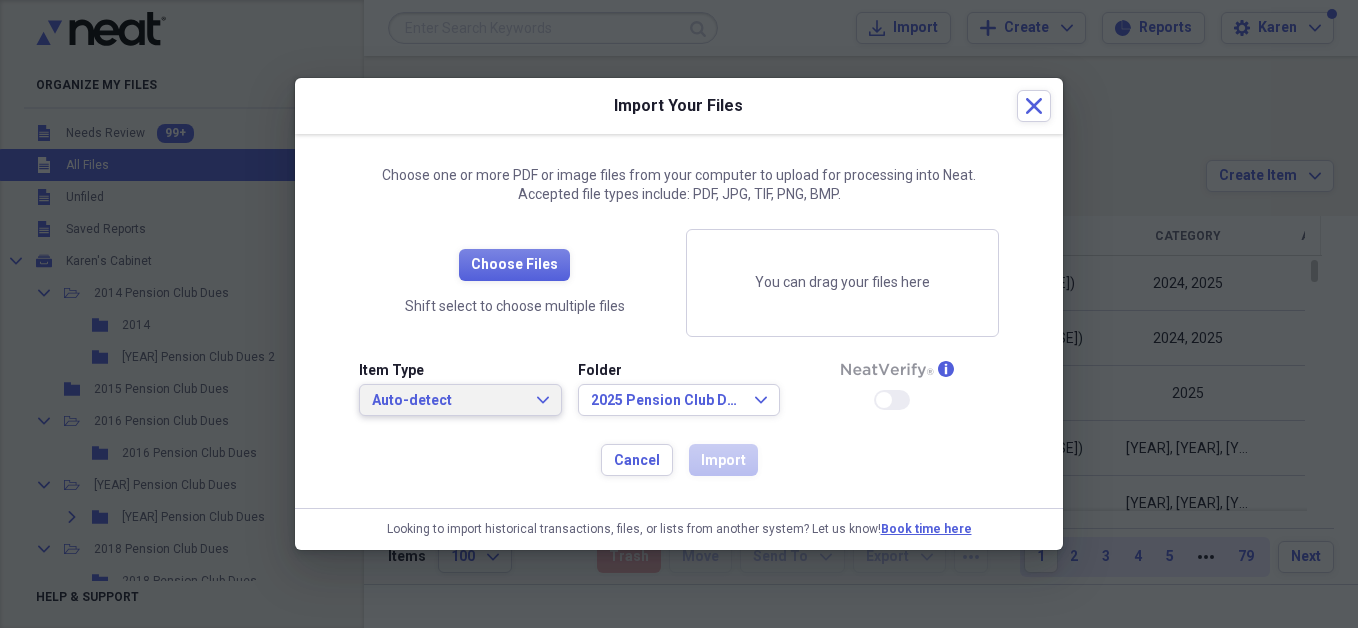 click on "Expand" 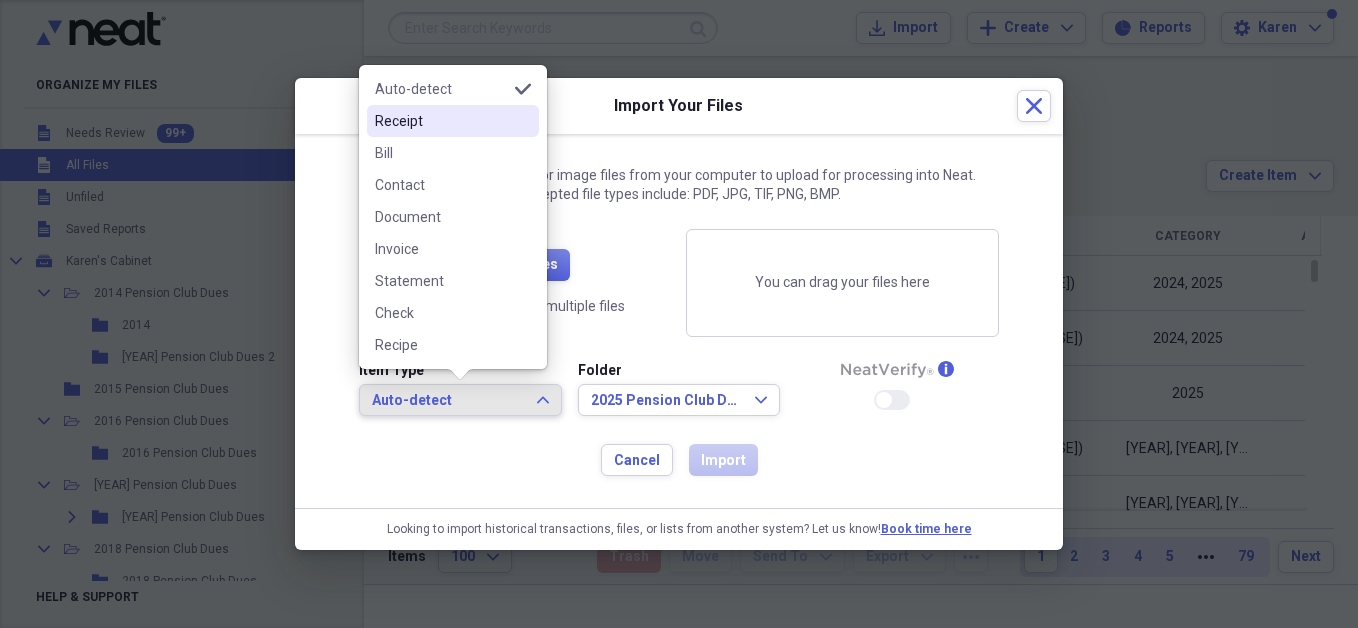 click on "Receipt" at bounding box center [441, 121] 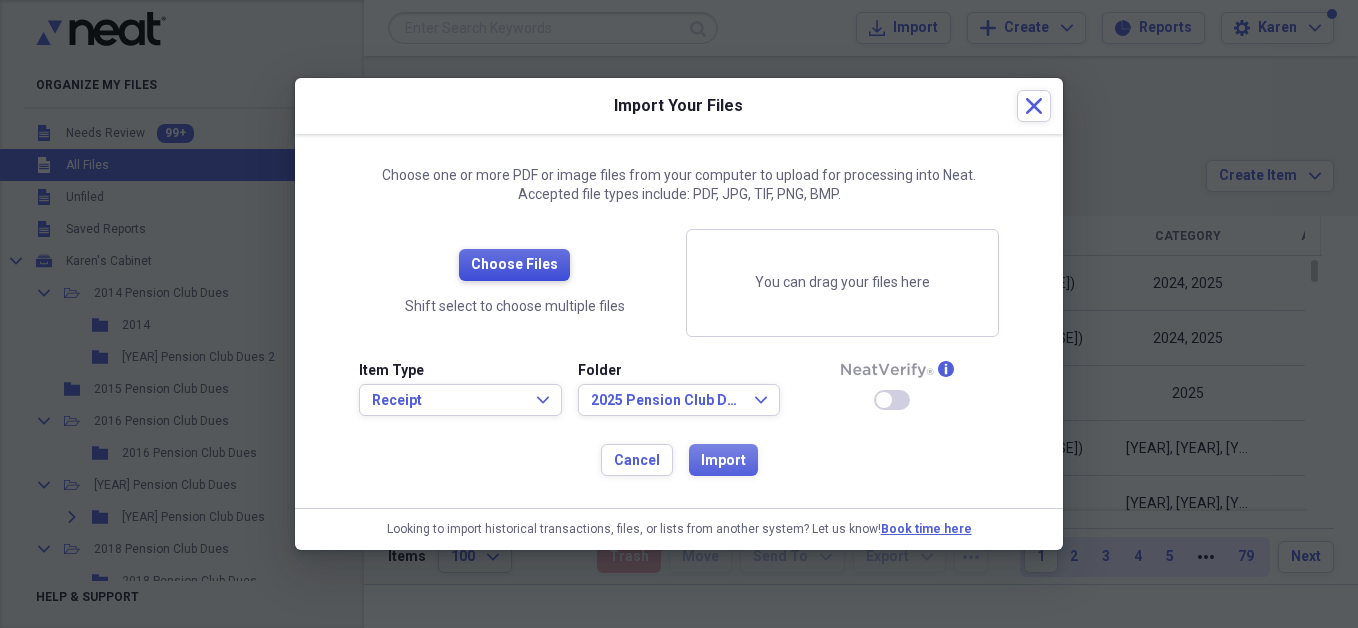 click on "Choose Files" at bounding box center (514, 265) 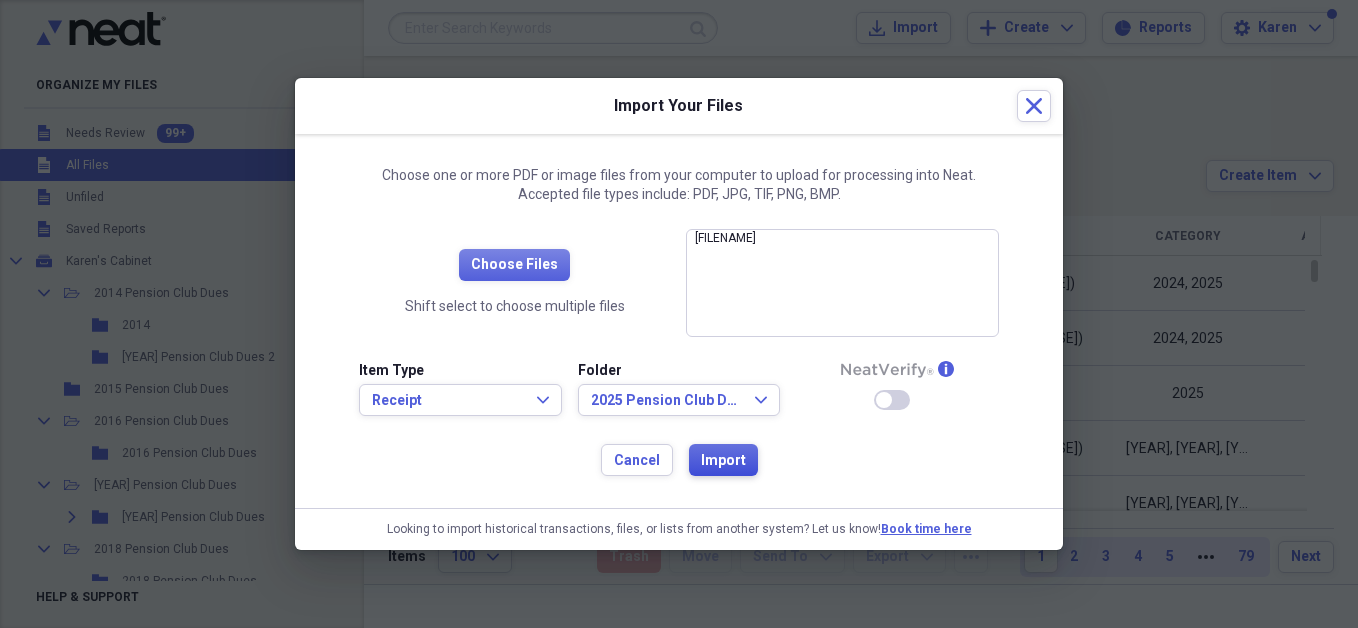 click on "Import" at bounding box center (723, 461) 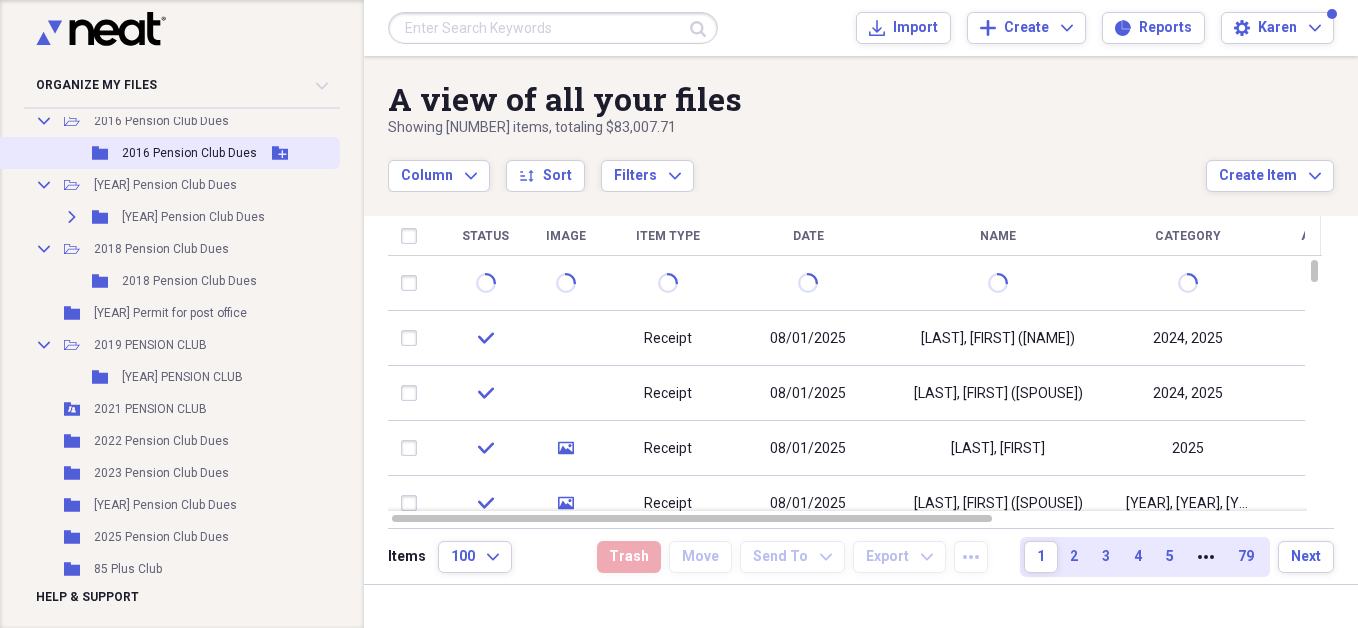 scroll, scrollTop: 400, scrollLeft: 0, axis: vertical 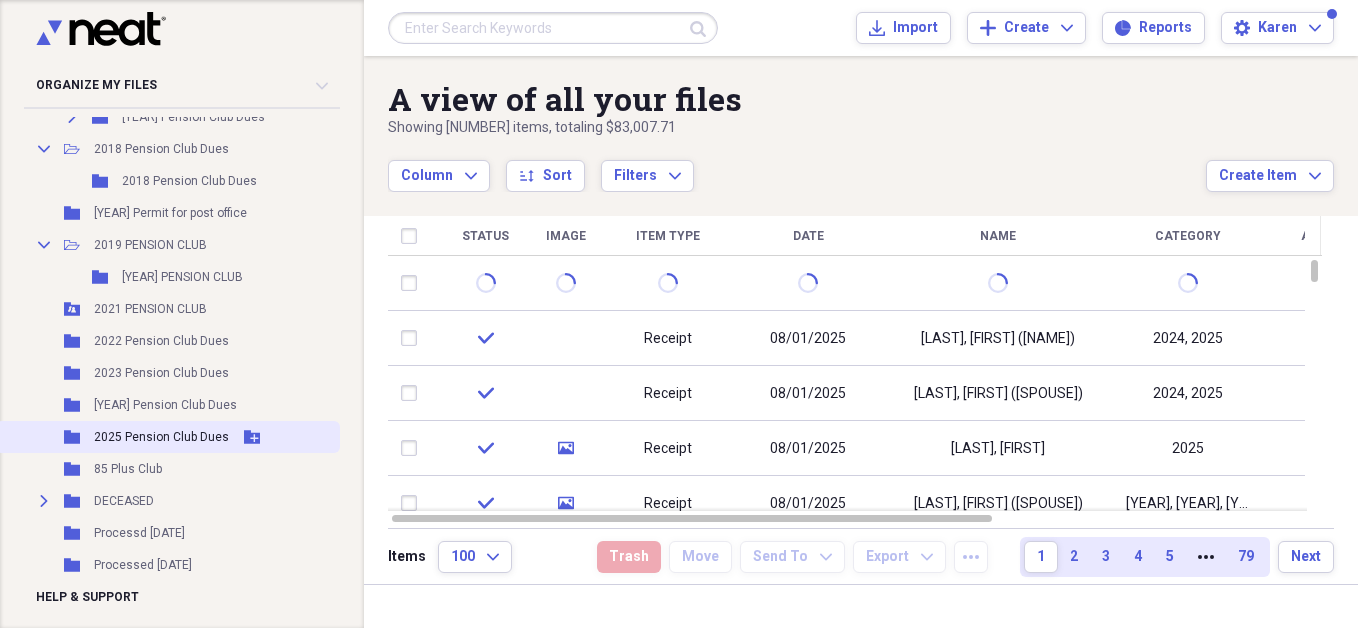 click on "2025 Pension Club Dues" at bounding box center [161, 437] 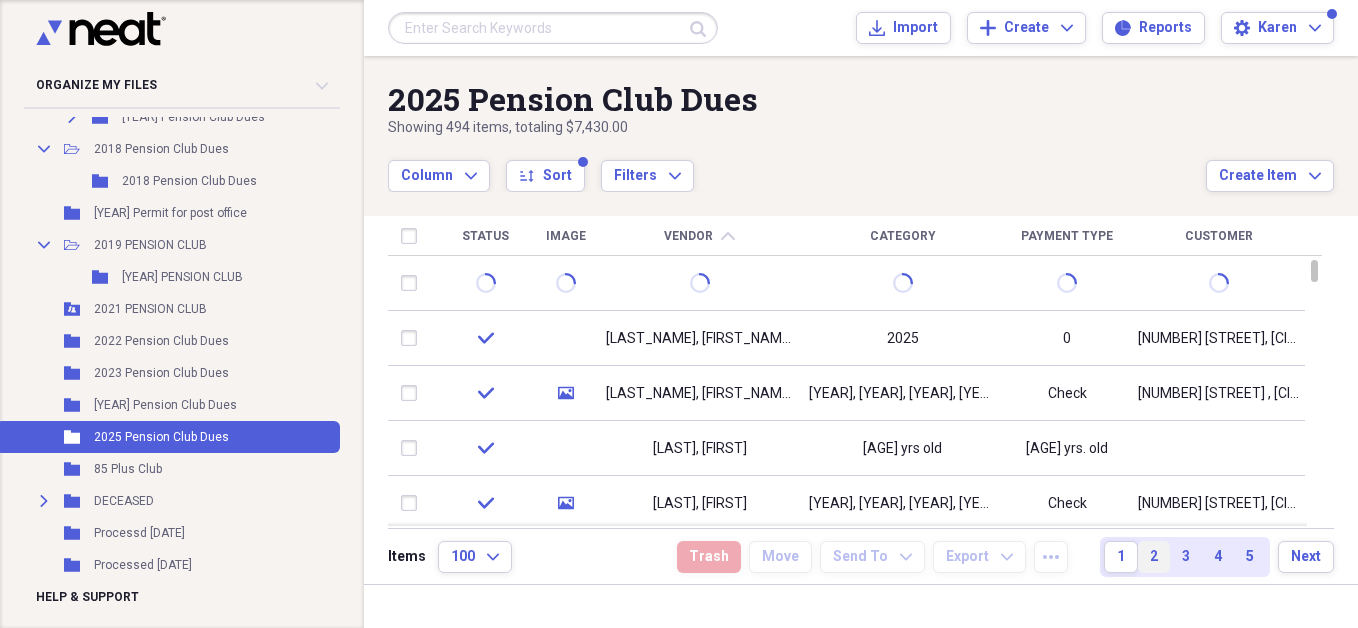 click on "2" at bounding box center (1154, 557) 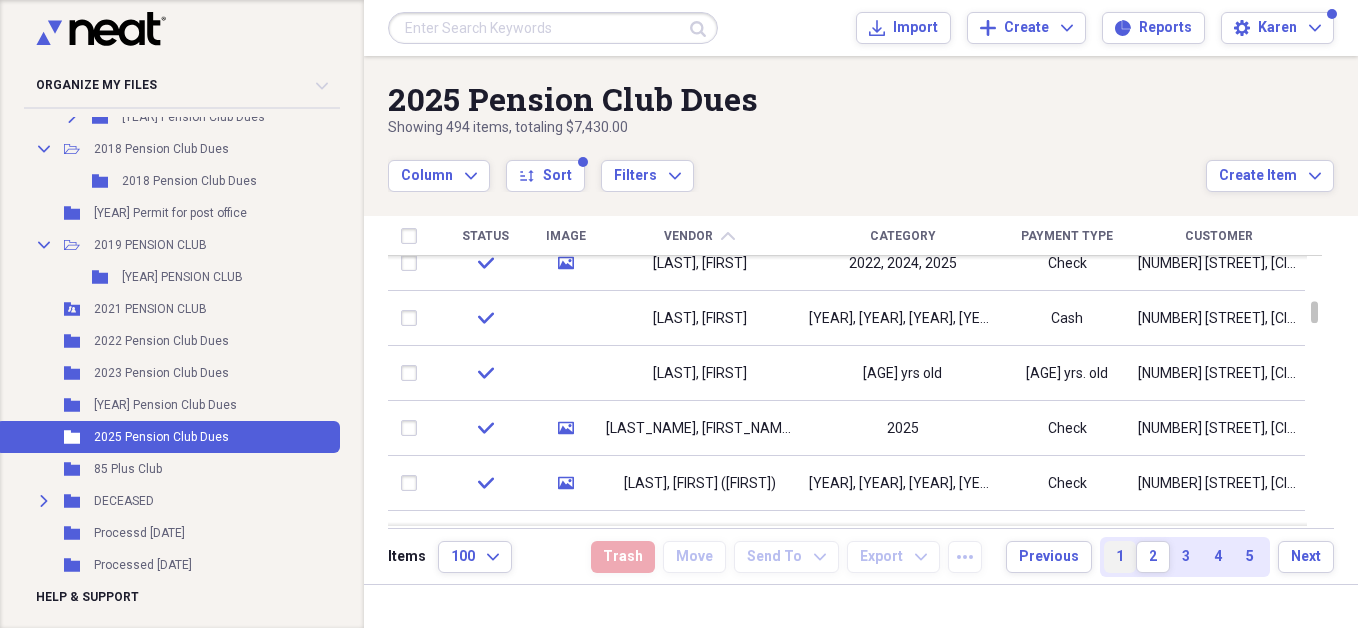 click on "1" at bounding box center [1120, 557] 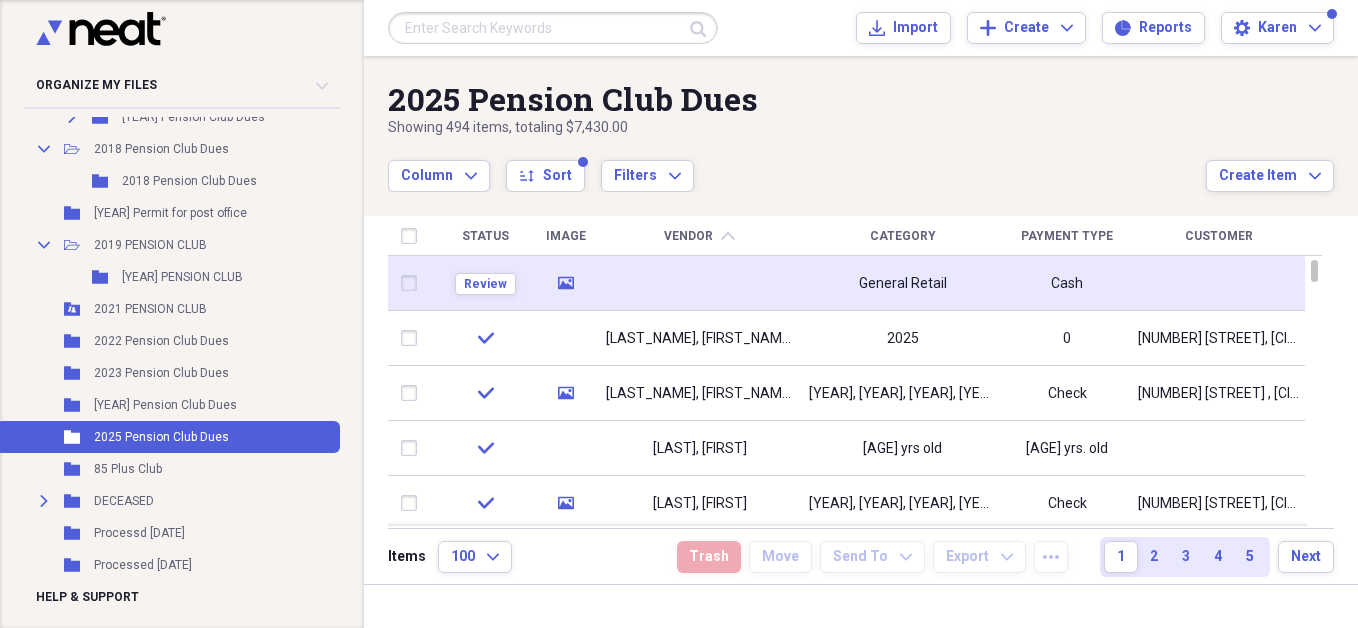 click at bounding box center (699, 283) 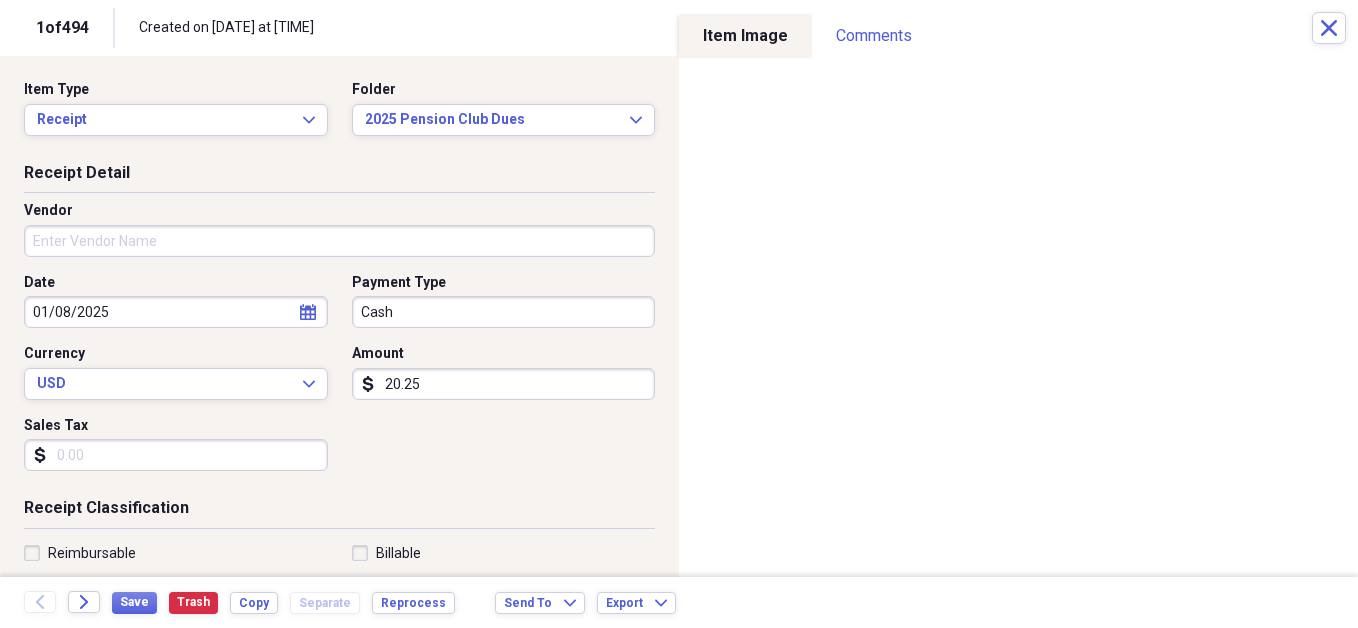 click on "Vendor" at bounding box center [339, 241] 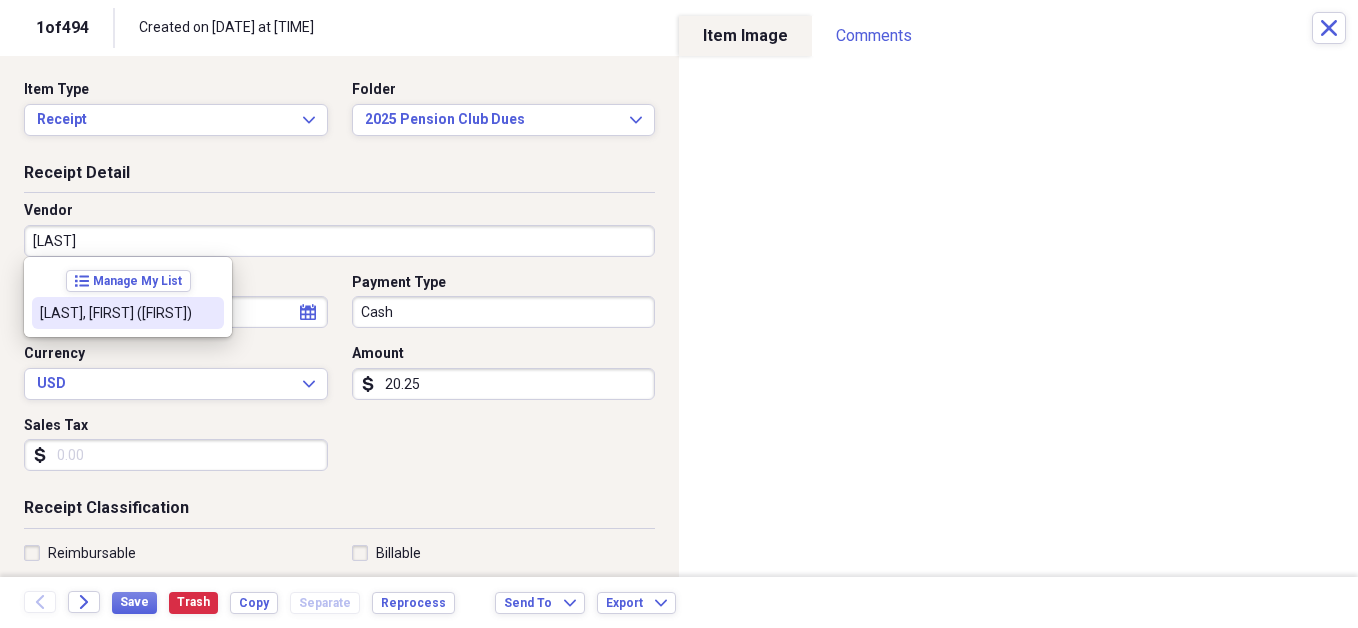 click on "[LAST], [FIRST] ([FIRST])" at bounding box center (116, 313) 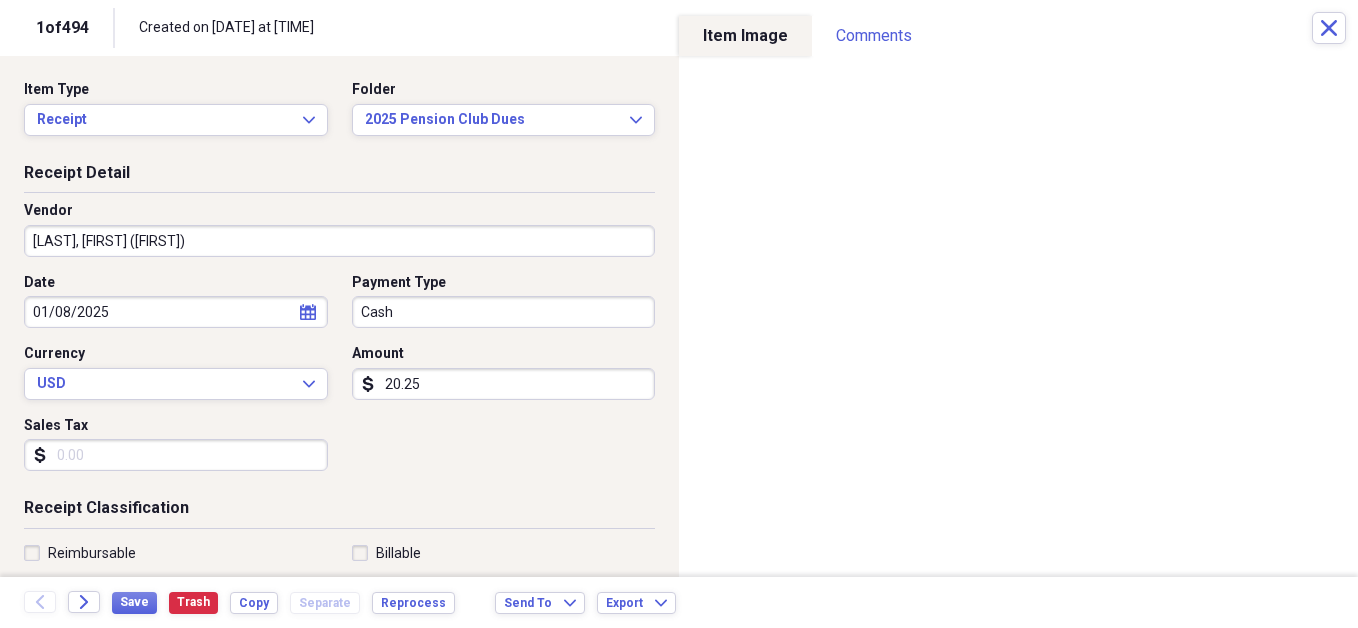 type on "2018, 2019, 2020, 2021, 2022, 2023, 2024" 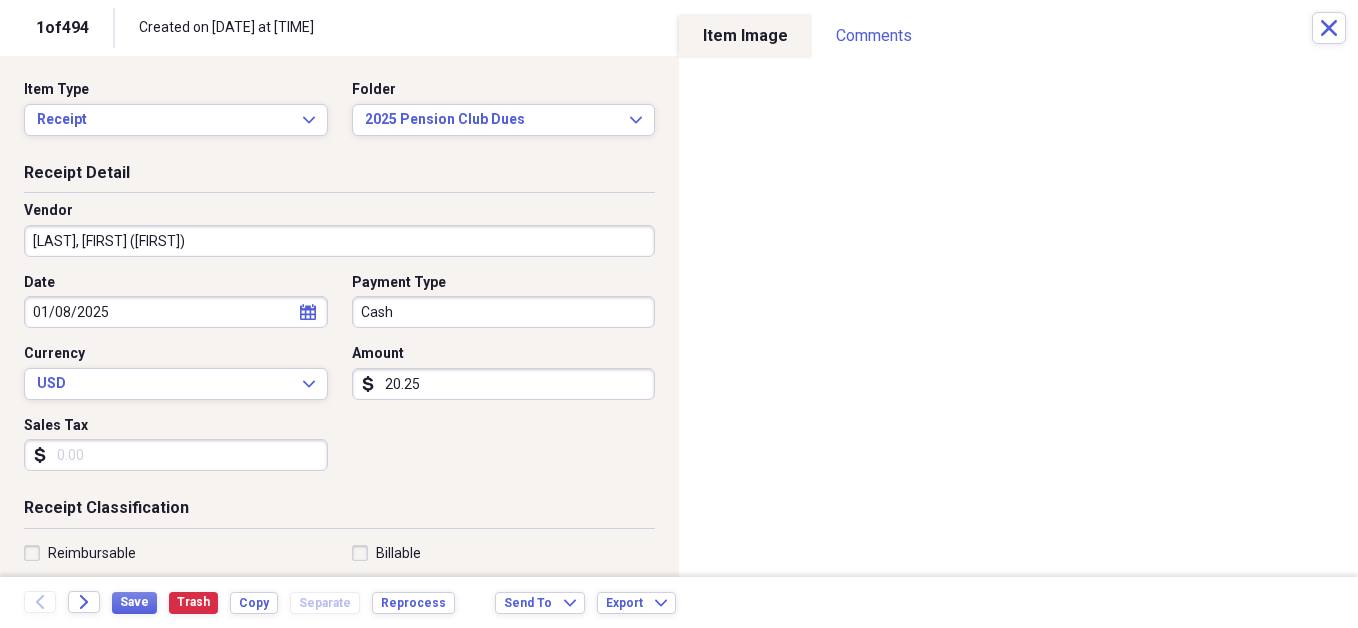 click on "calendar" 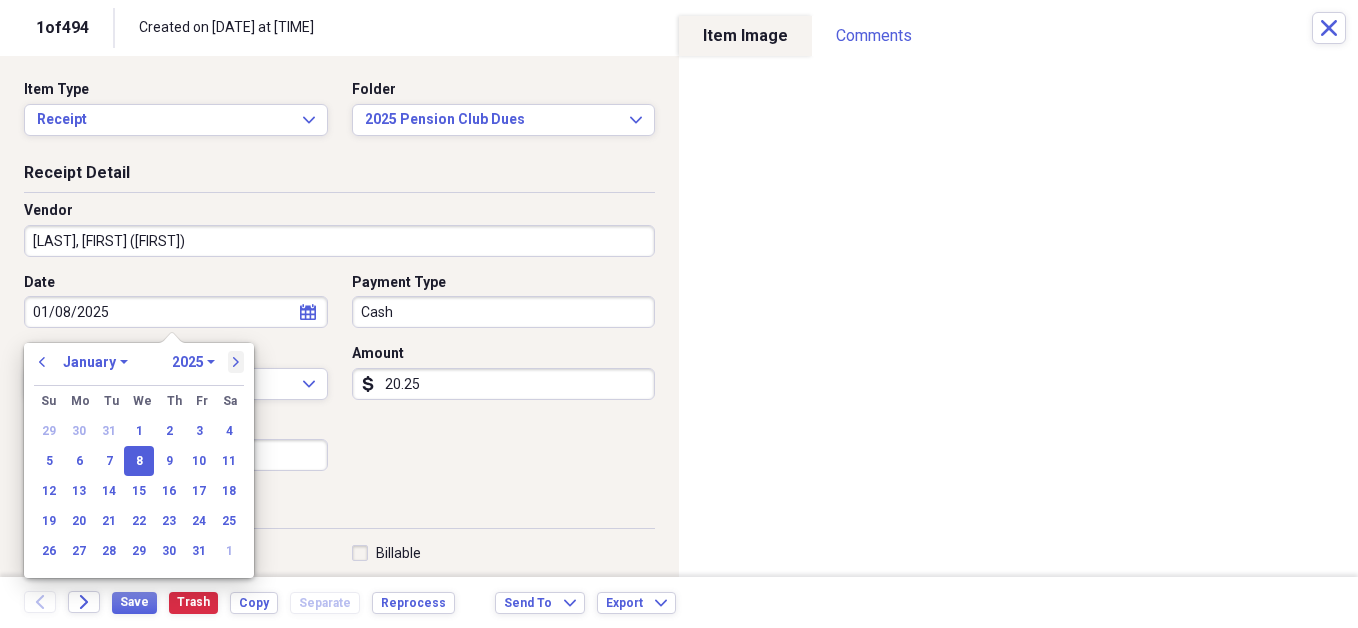 click on "next" at bounding box center [236, 362] 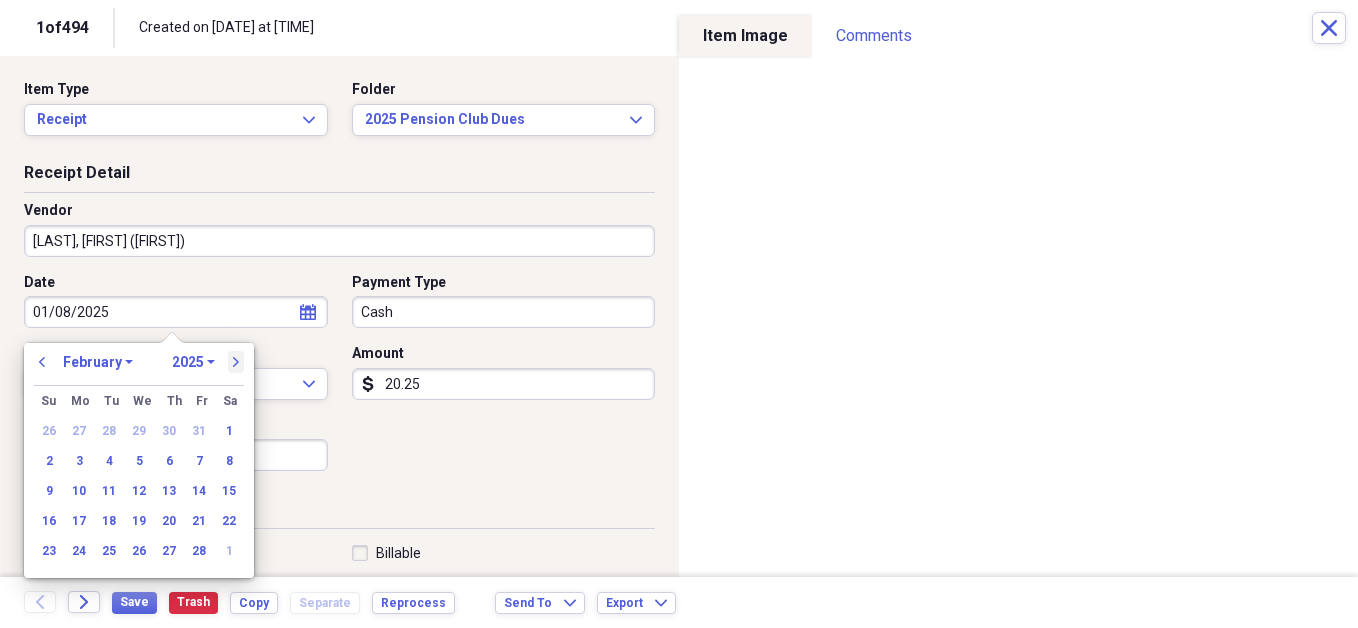 click on "next" at bounding box center (236, 362) 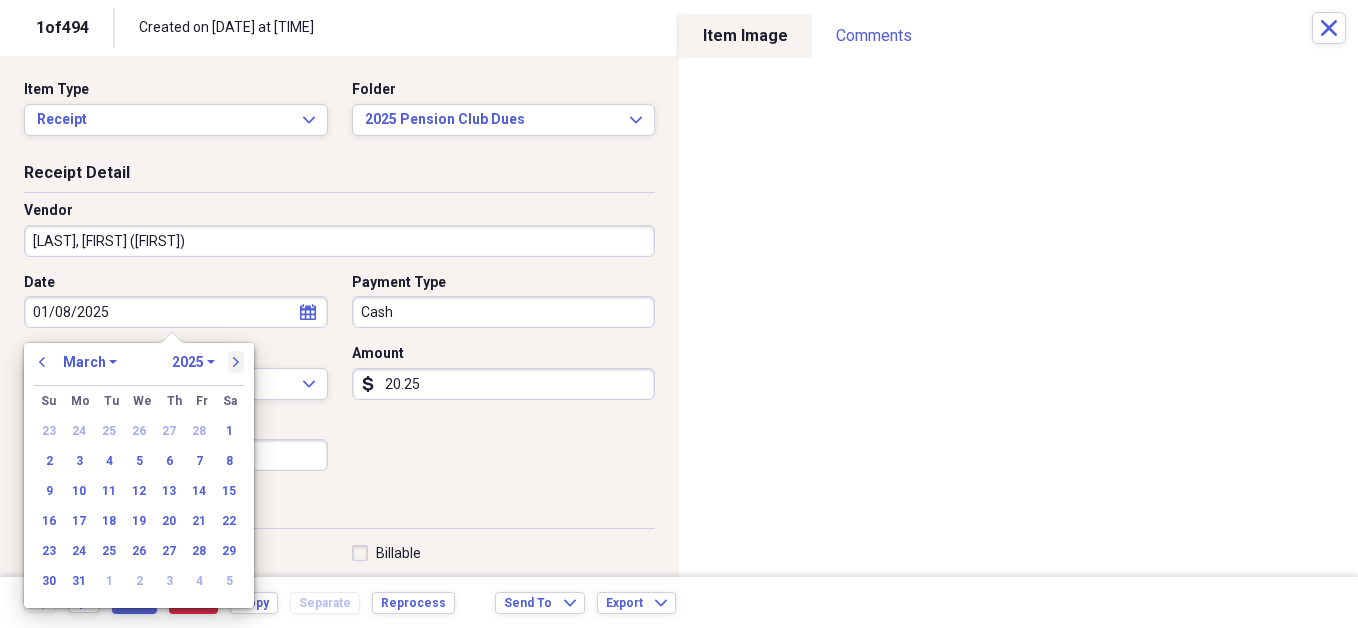 click on "next" at bounding box center [236, 362] 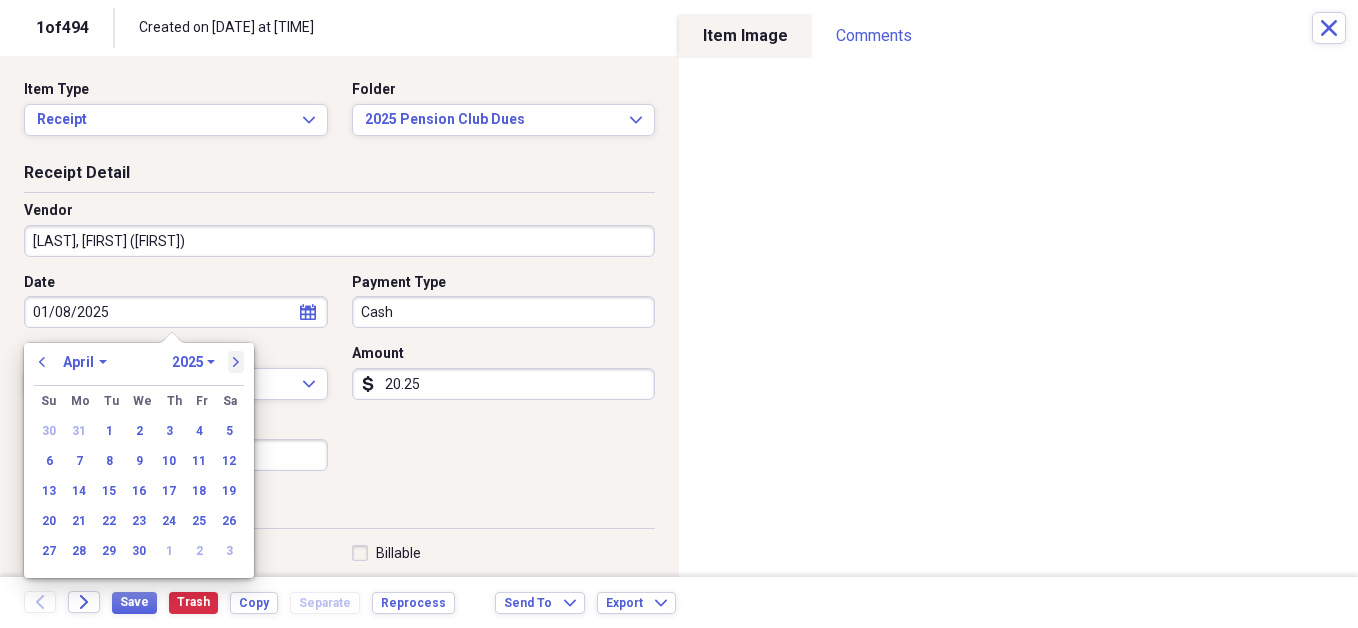 click on "next" at bounding box center [236, 362] 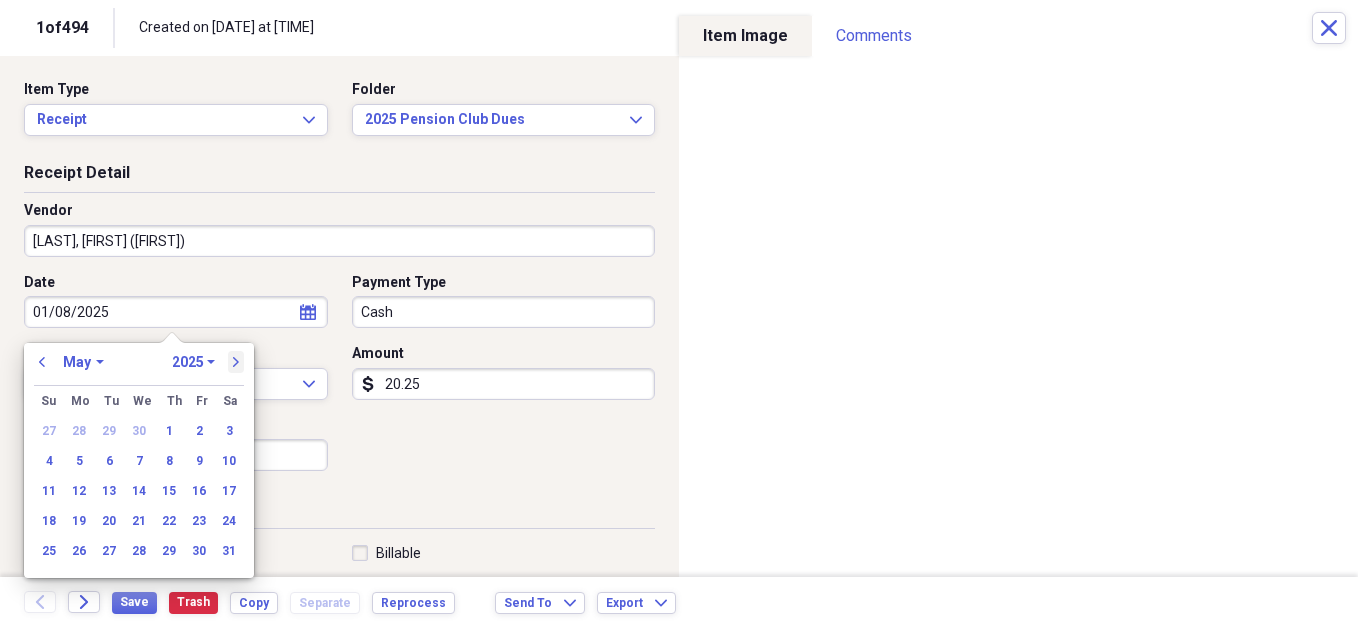 click on "next" at bounding box center (236, 362) 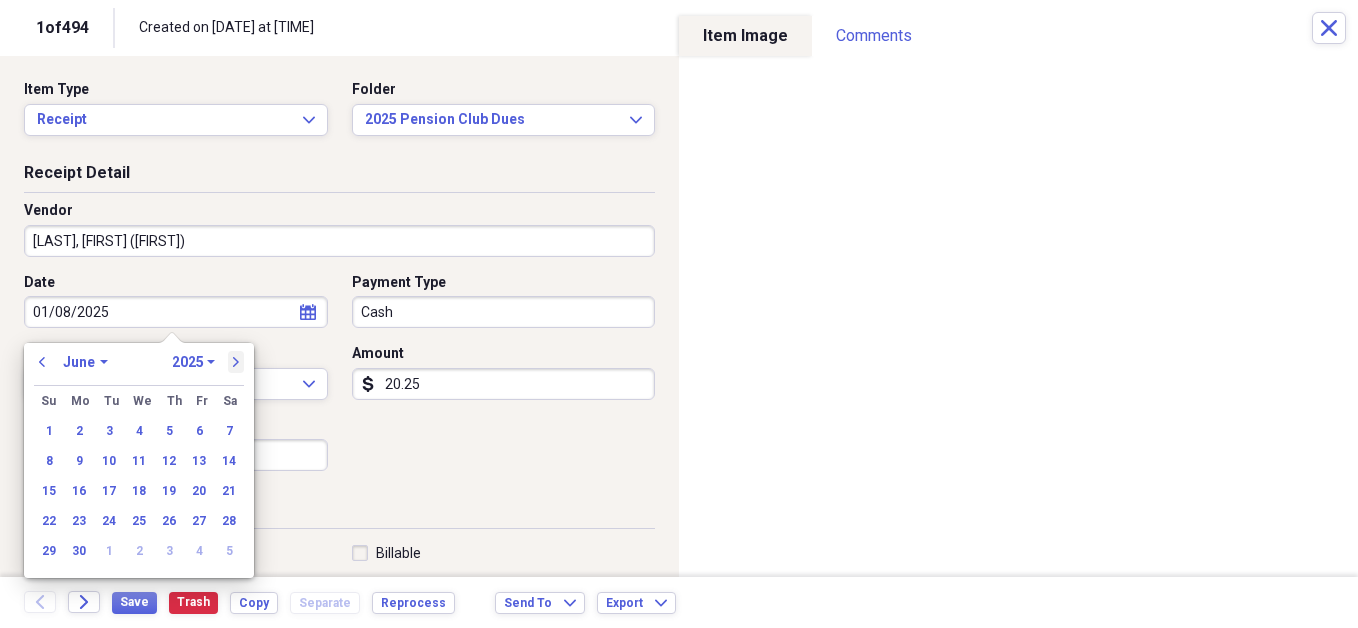 click on "next" at bounding box center (236, 362) 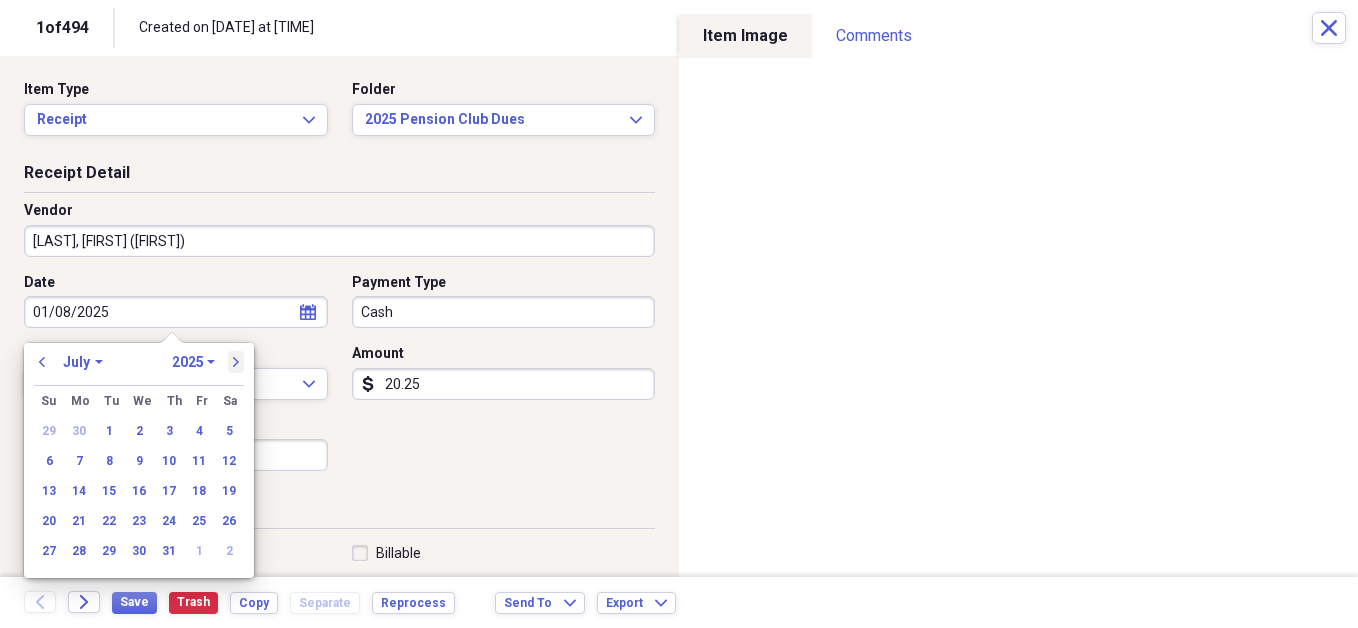 click on "next" at bounding box center (236, 362) 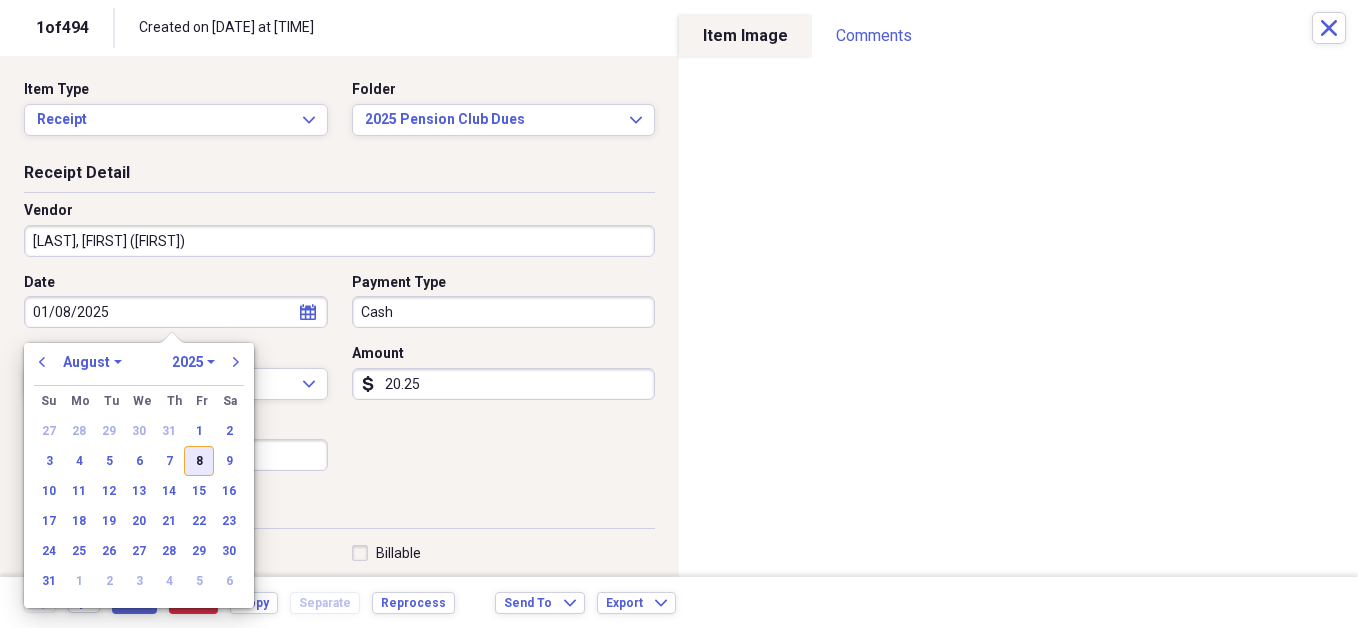 click on "8" at bounding box center [199, 461] 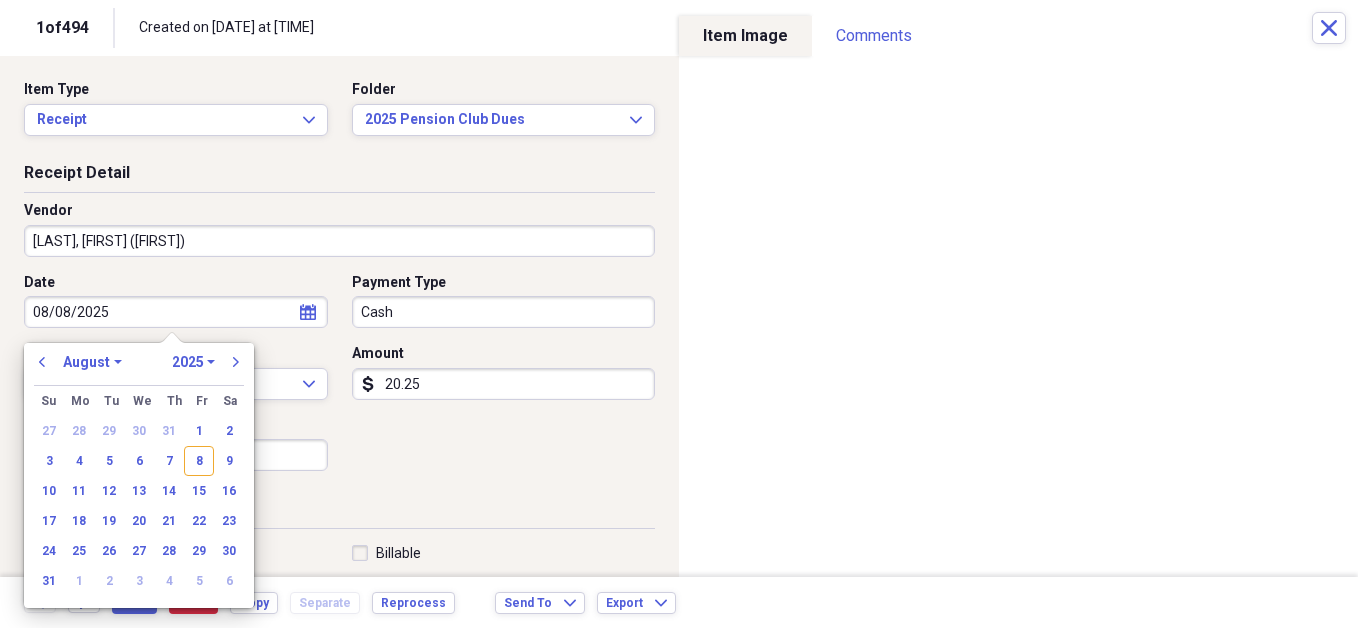type on "08/08/2025" 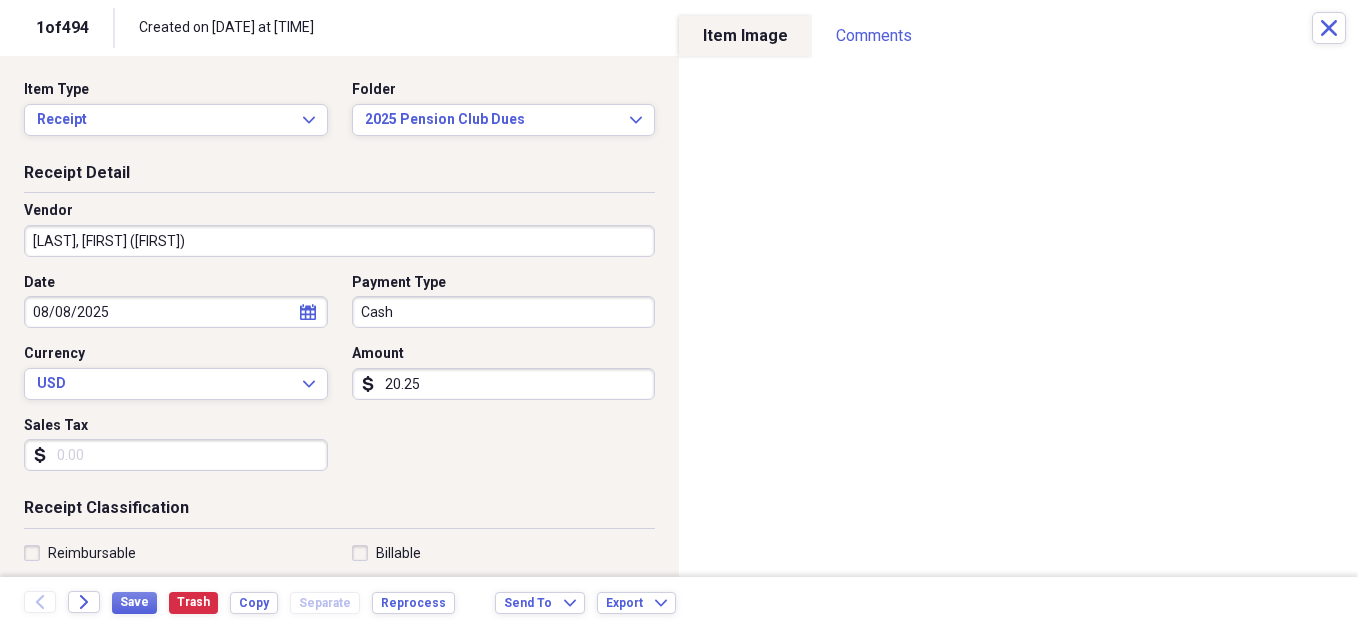 click on "Cash" at bounding box center (504, 312) 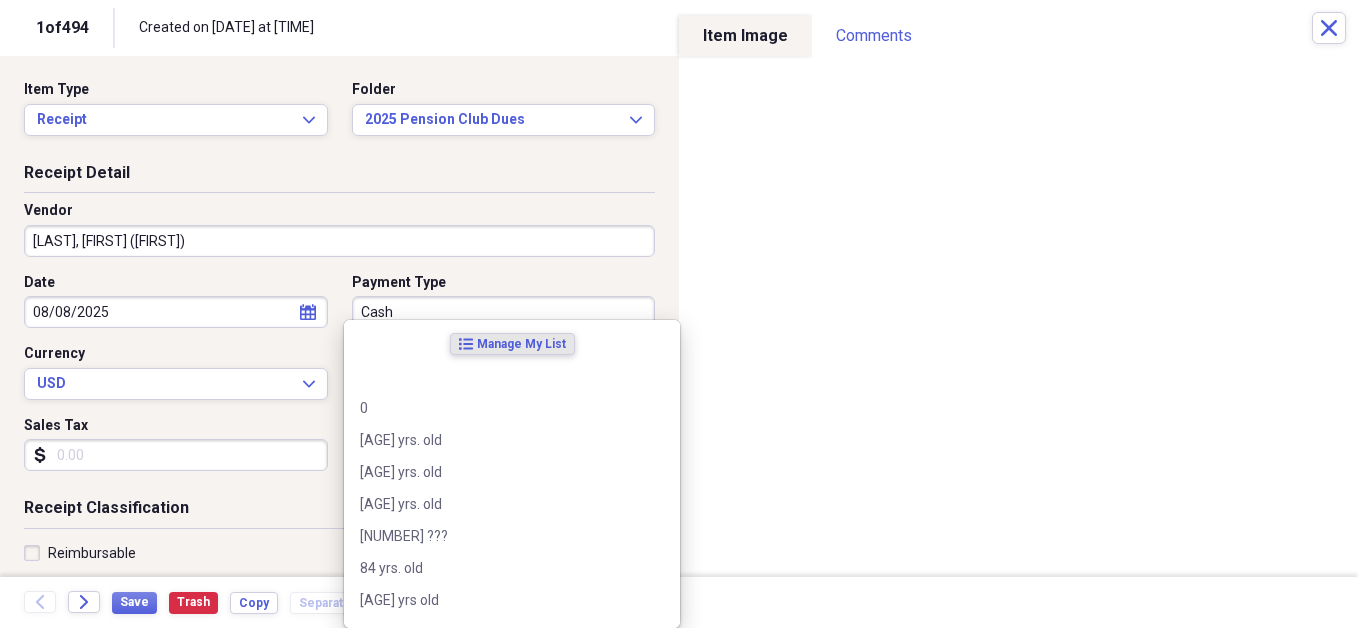 type on "0" 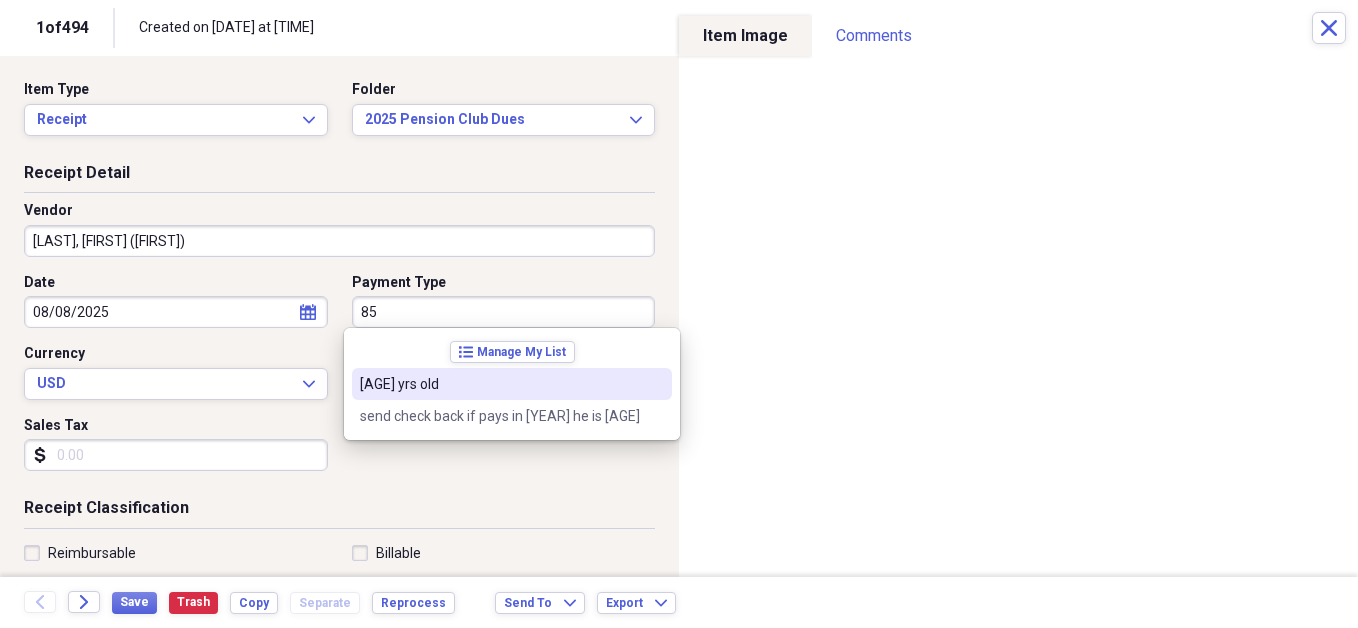 click on "[AGE] yrs old" at bounding box center (500, 384) 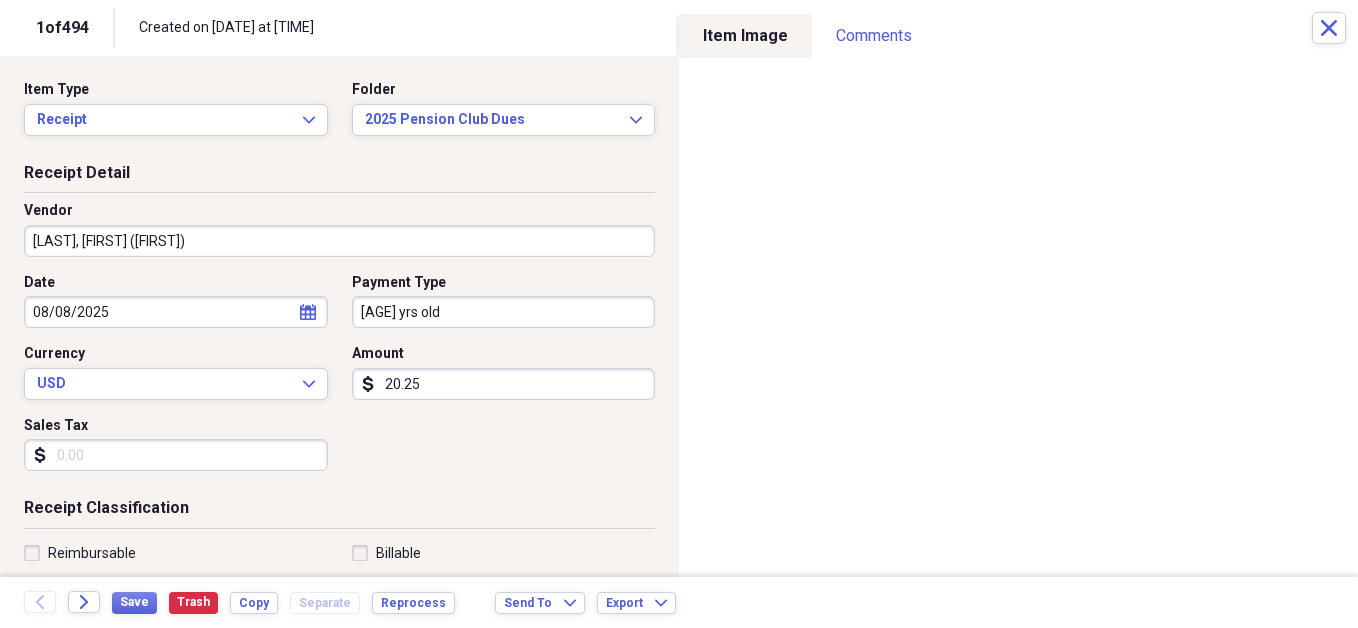drag, startPoint x: 422, startPoint y: 384, endPoint x: 429, endPoint y: 369, distance: 16.552946 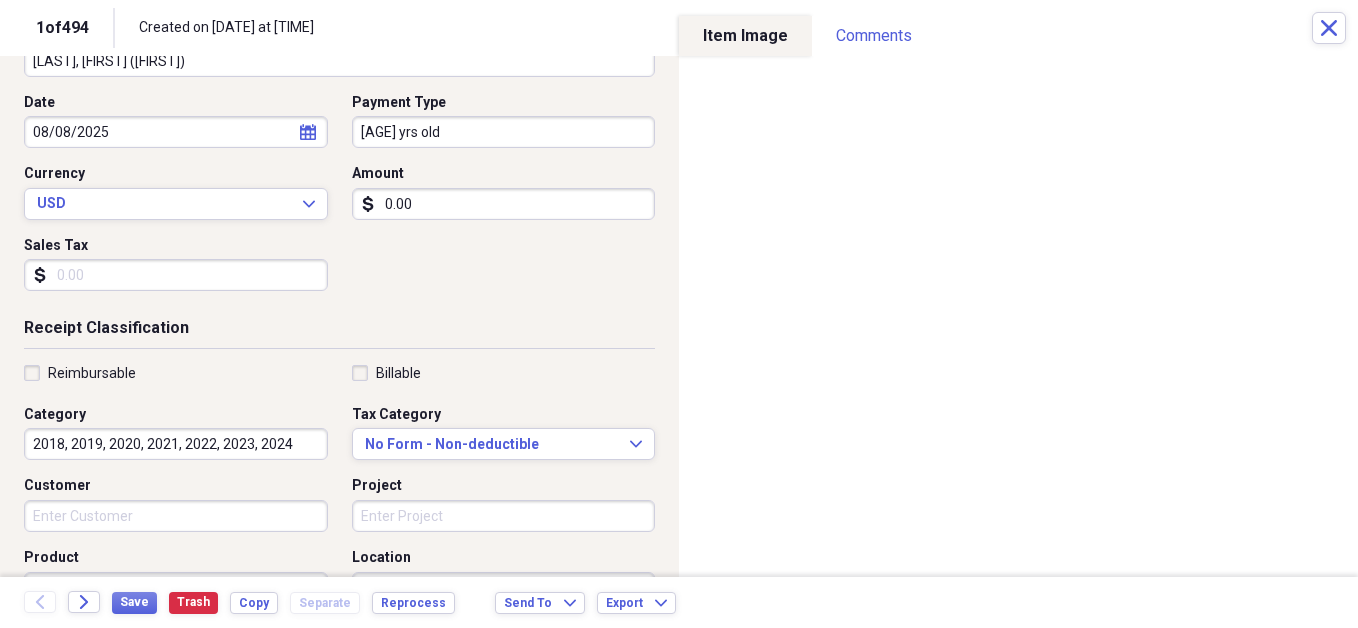scroll, scrollTop: 200, scrollLeft: 0, axis: vertical 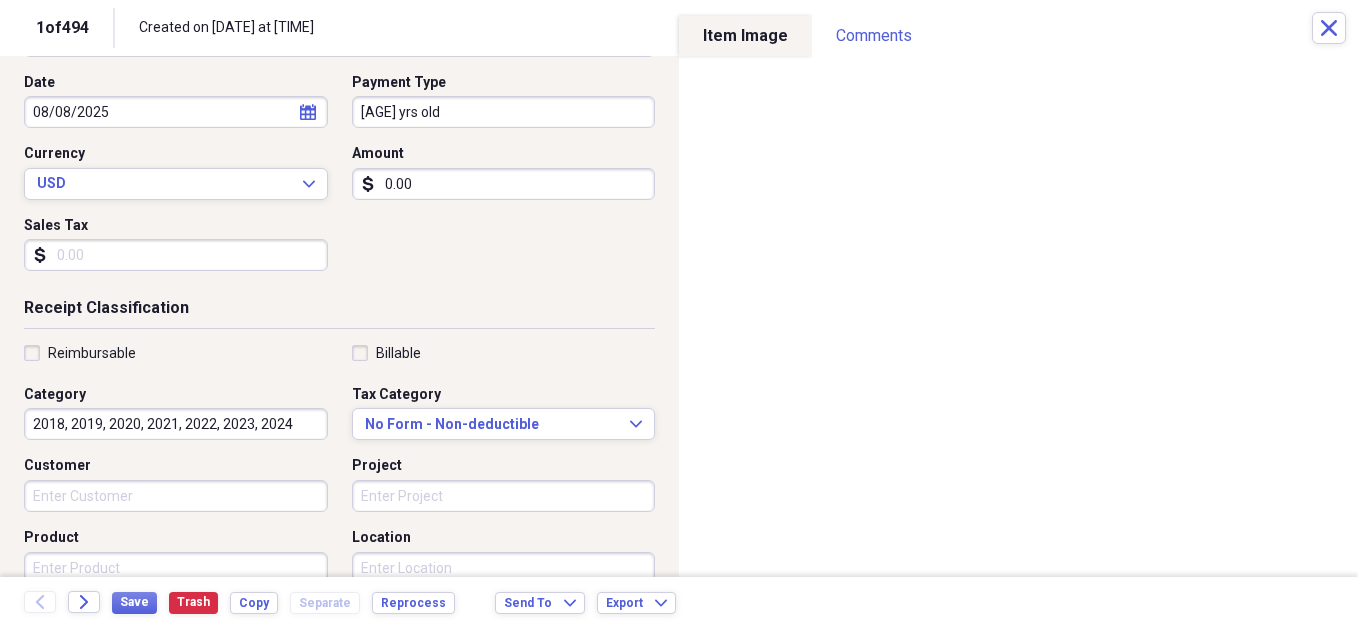type on "0.00" 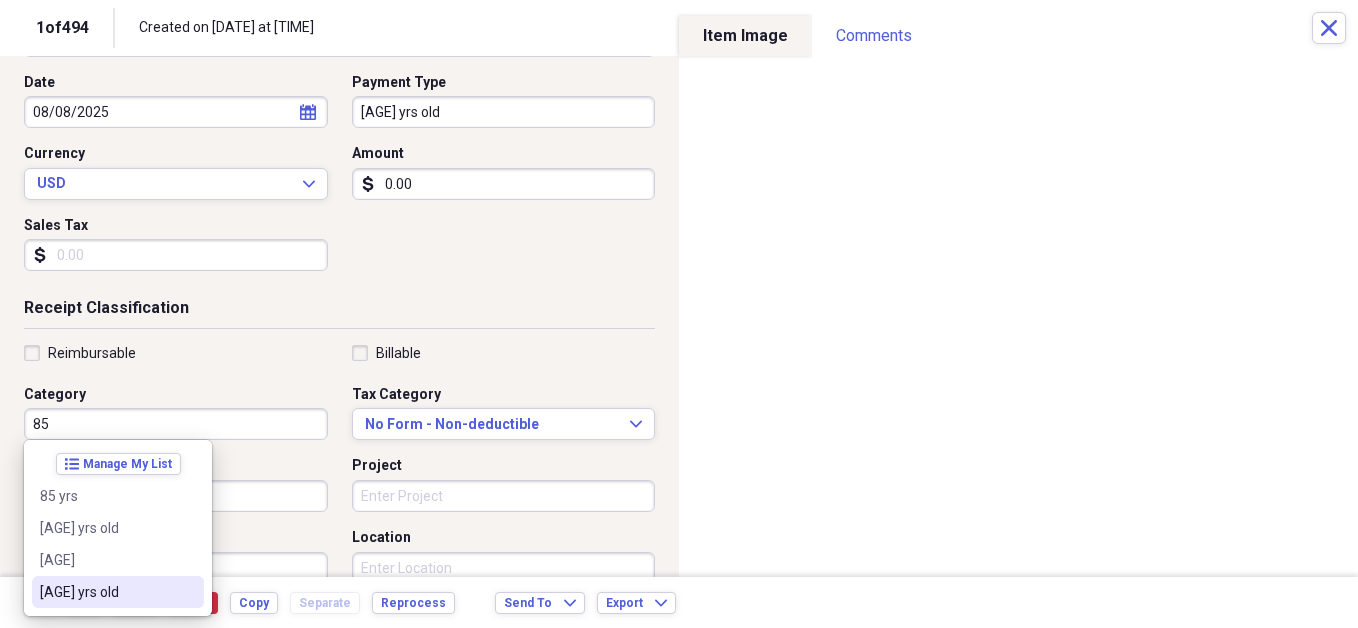 click on "[AGE] yrs old" at bounding box center [106, 592] 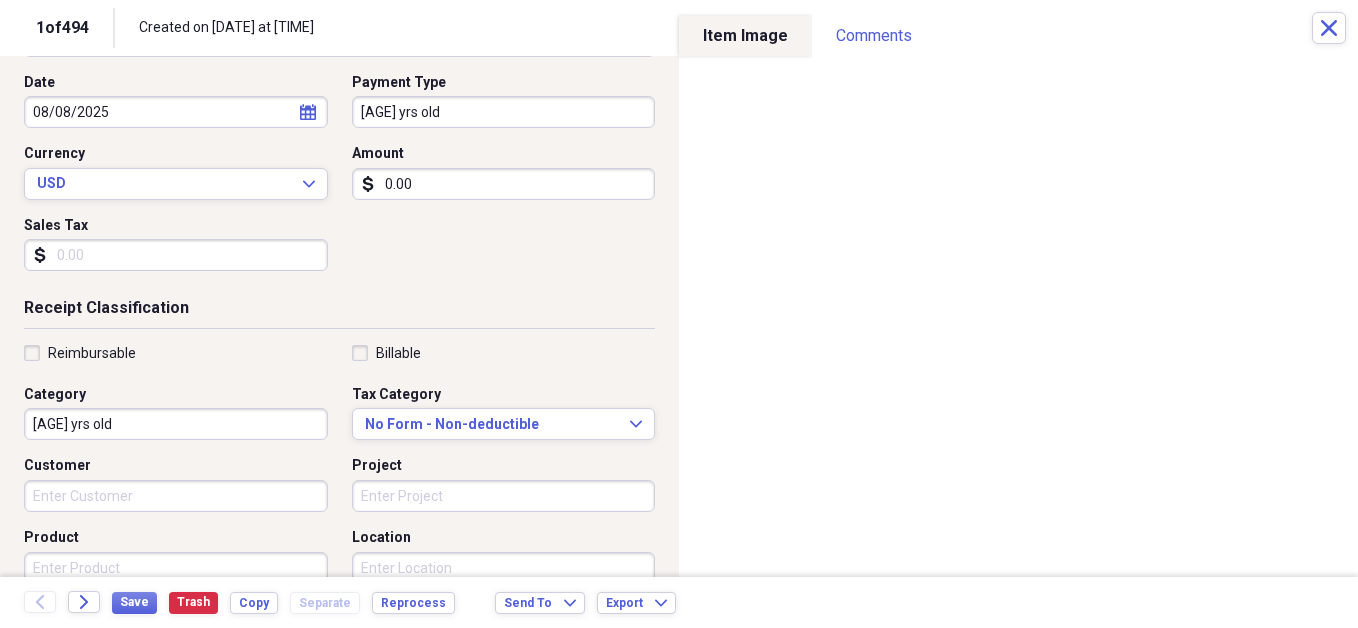 click on "Customer" at bounding box center (176, 496) 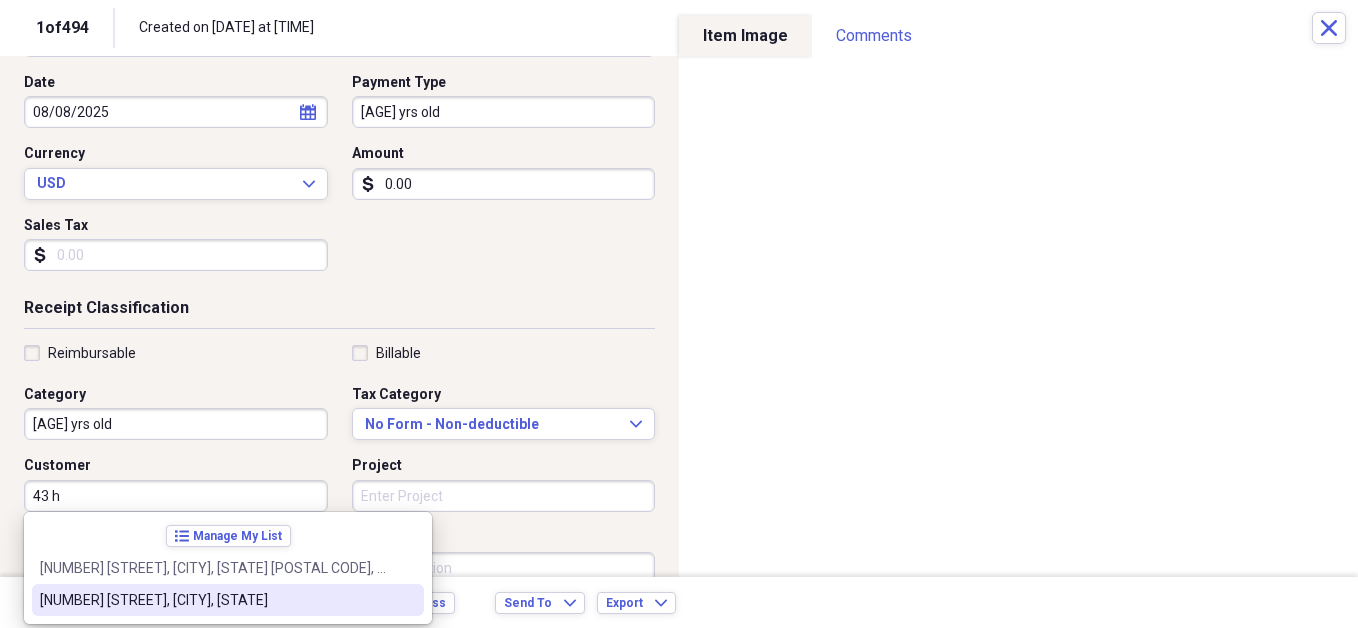 click on "[NUMBER] [STREET], [CITY], [STATE]" at bounding box center [216, 600] 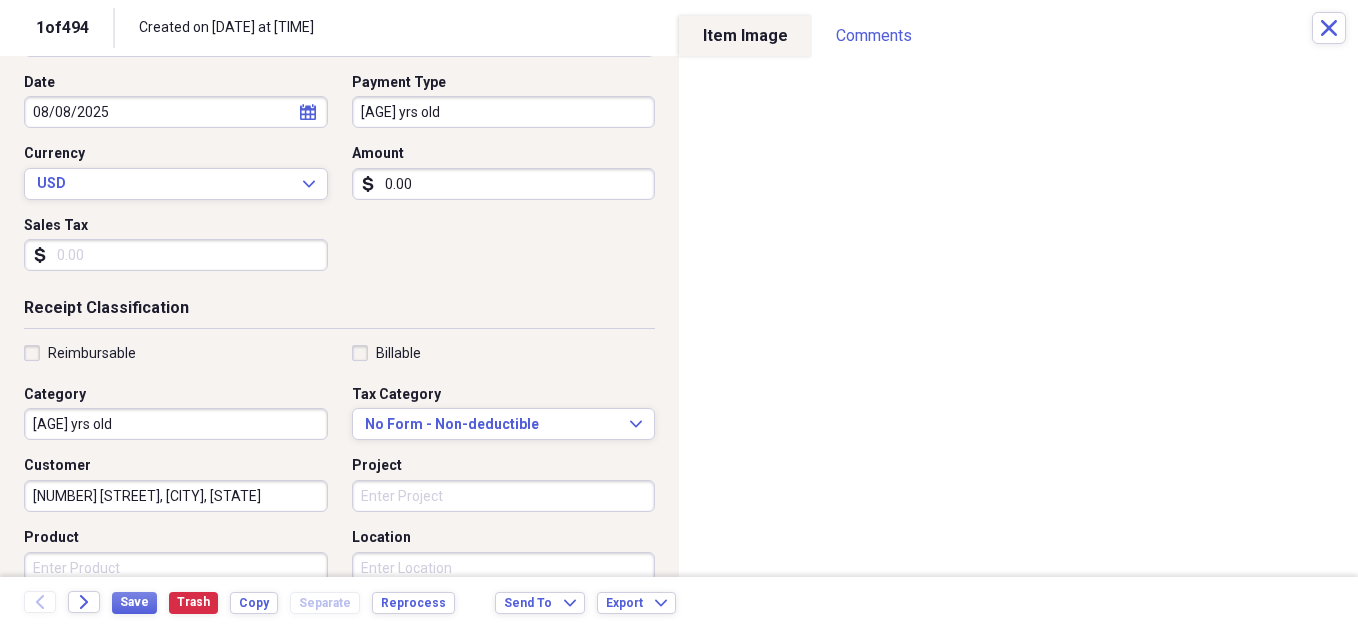 click on "Project" at bounding box center [504, 496] 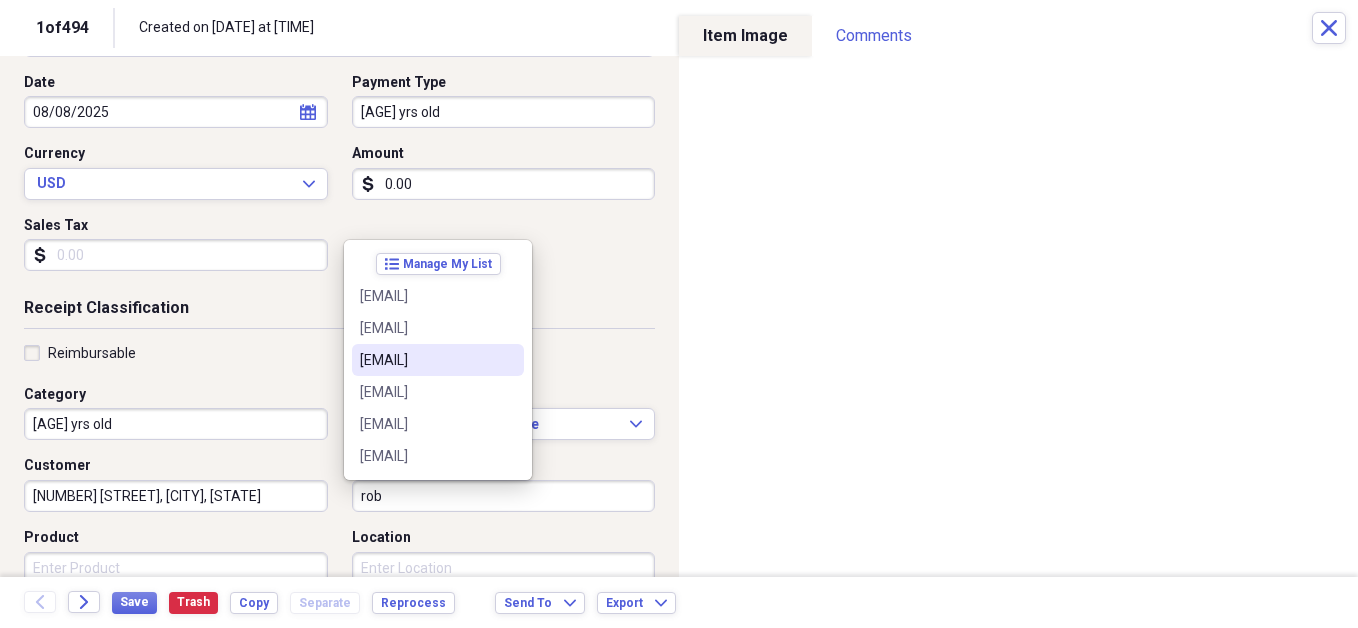 click on "[EMAIL]" at bounding box center (426, 360) 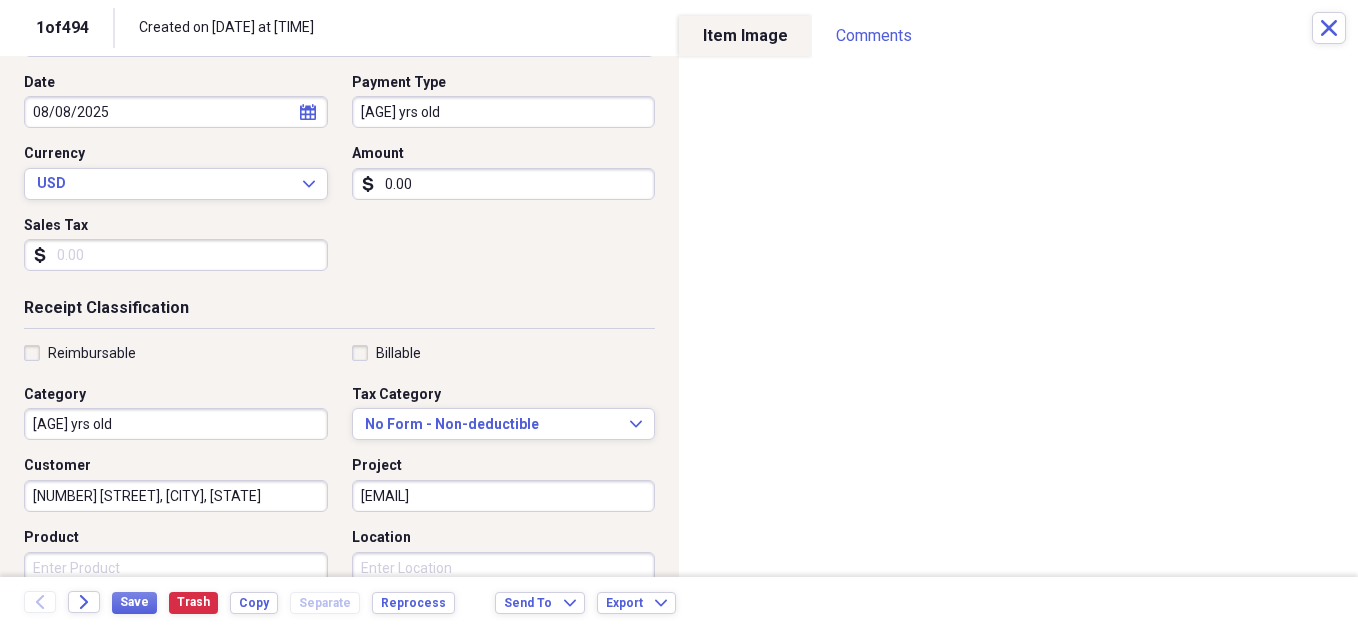 click on "Product" at bounding box center [176, 568] 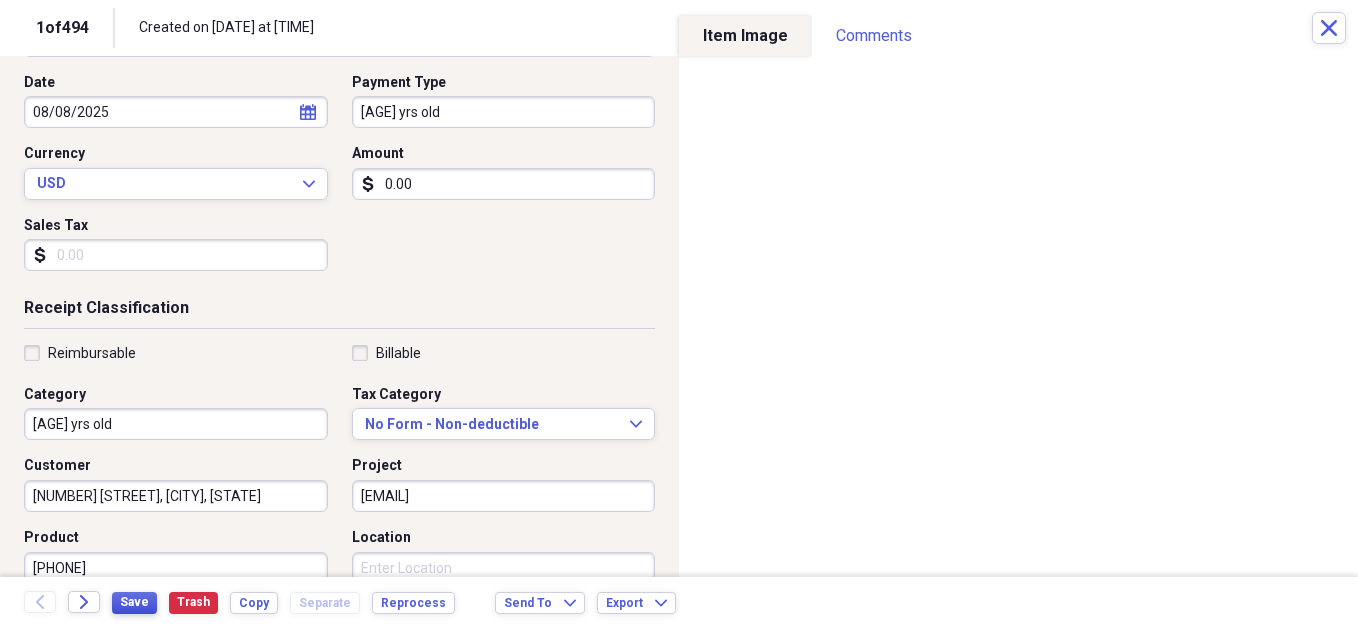 type on "[PHONE]" 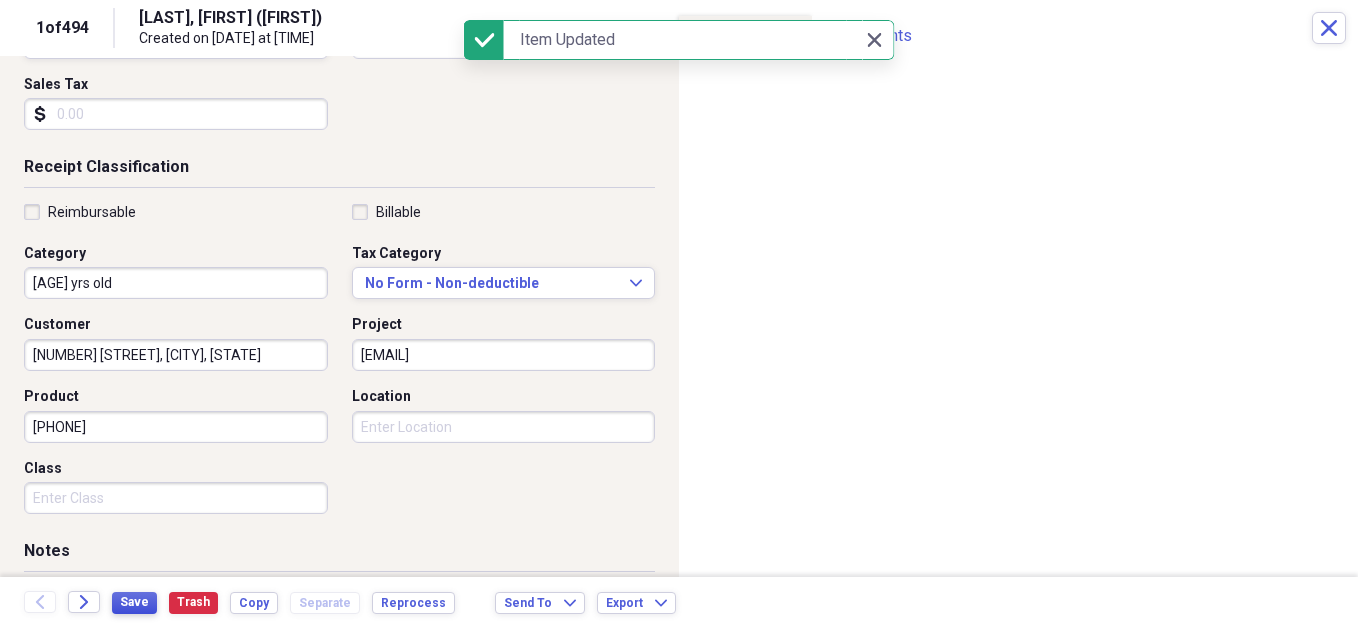 scroll, scrollTop: 400, scrollLeft: 0, axis: vertical 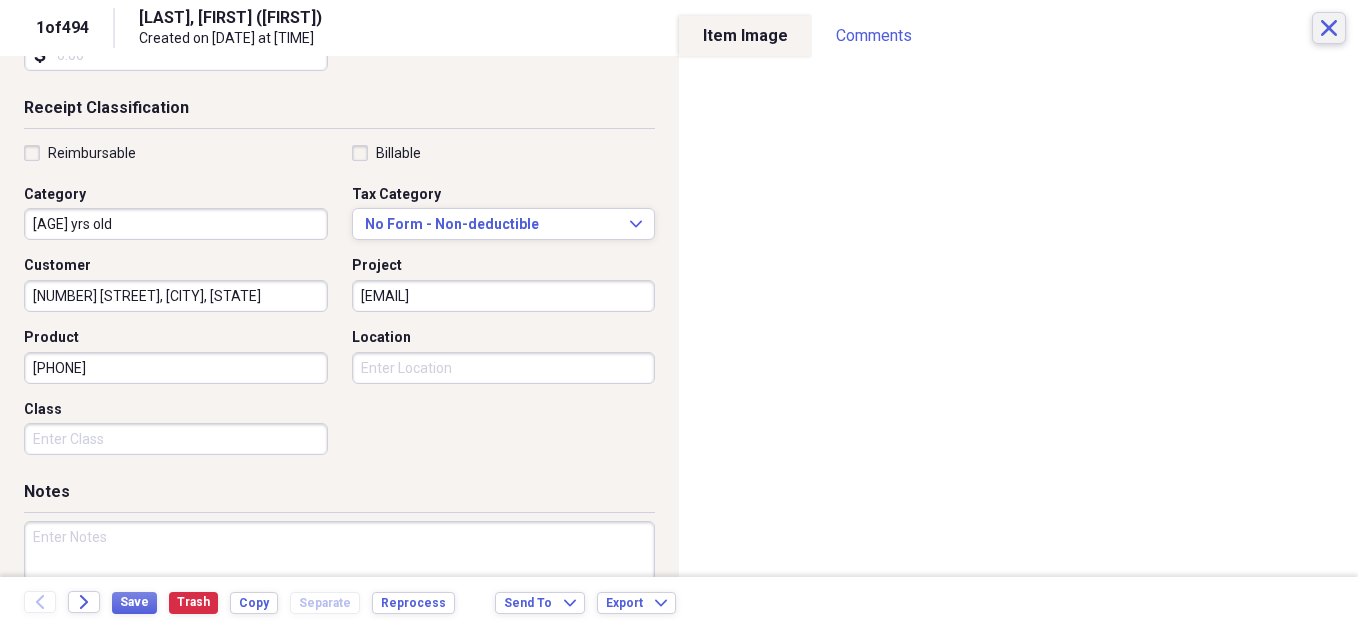 click 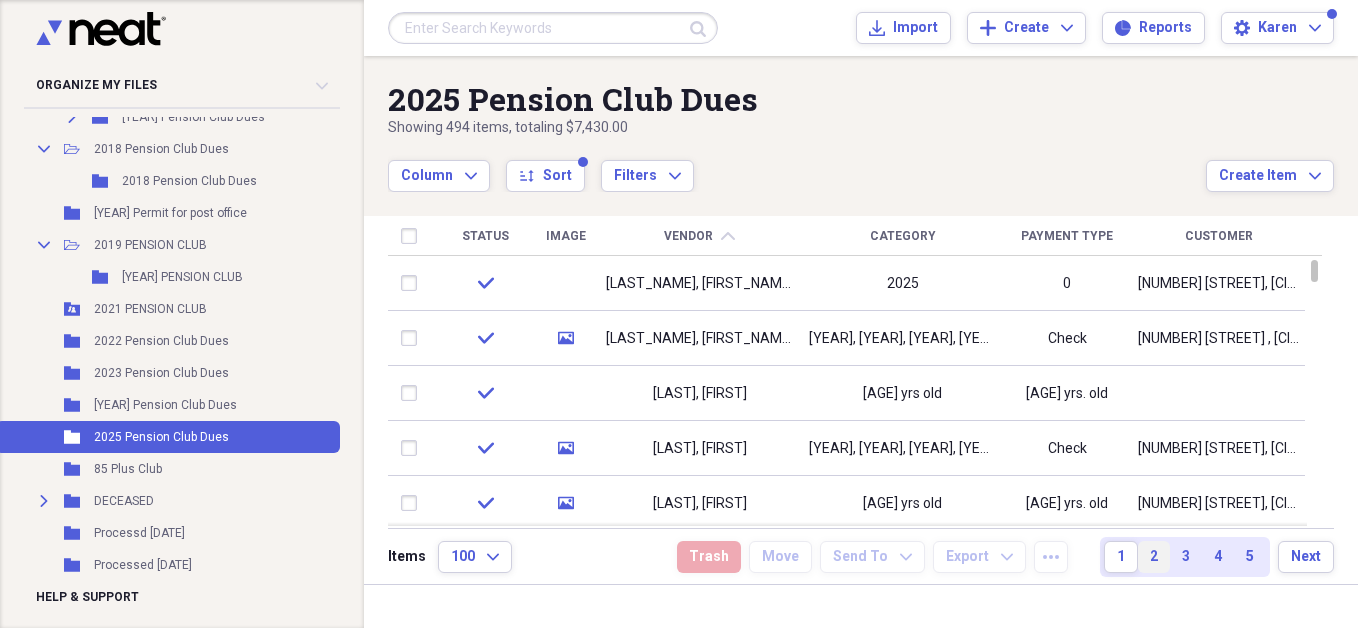 click on "2" at bounding box center [1154, 557] 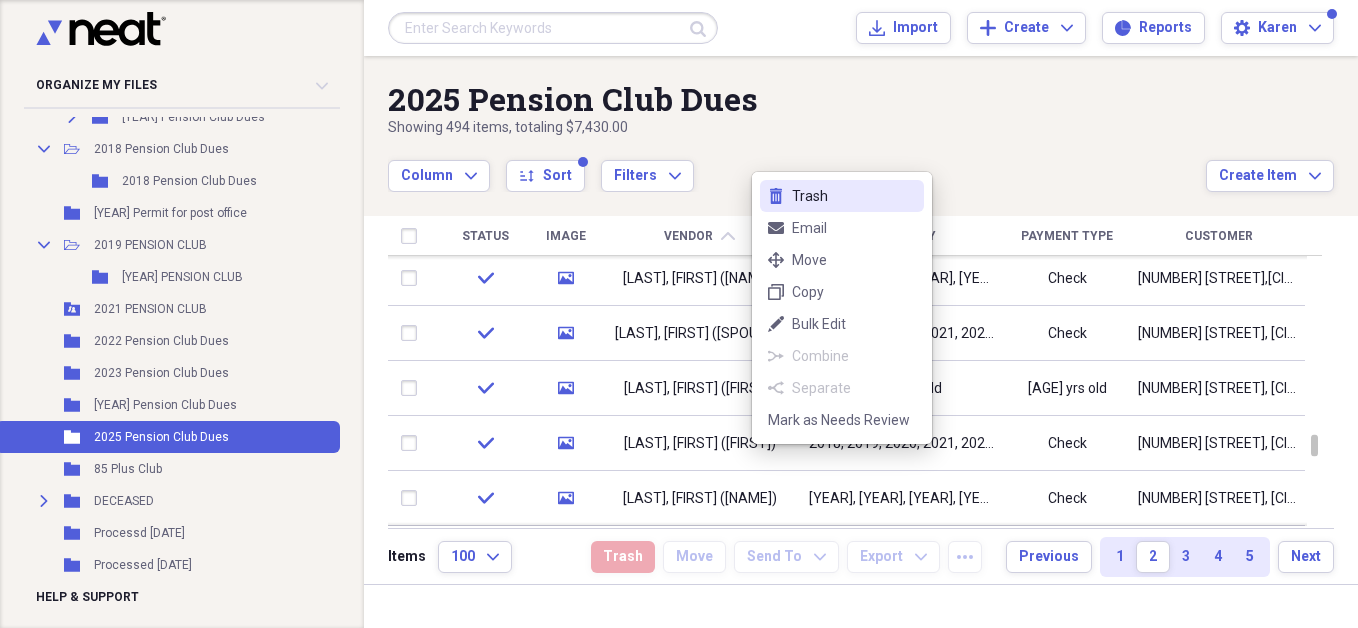 click on "Trash" at bounding box center (854, 196) 